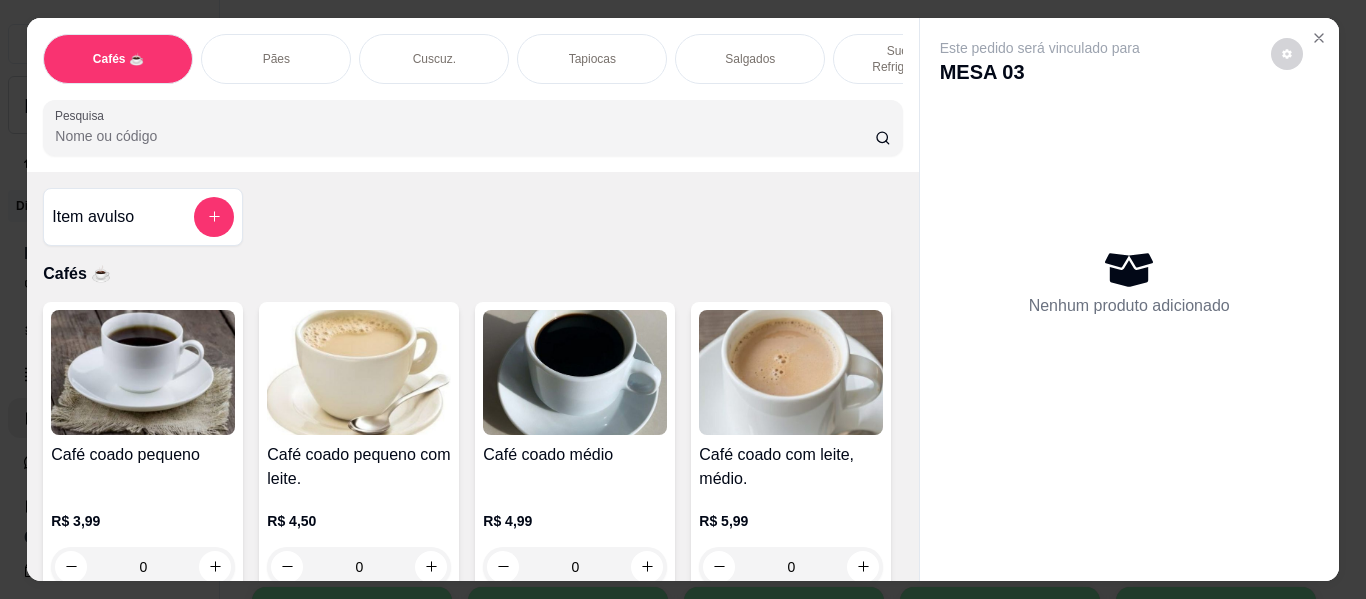 scroll, scrollTop: 0, scrollLeft: 0, axis: both 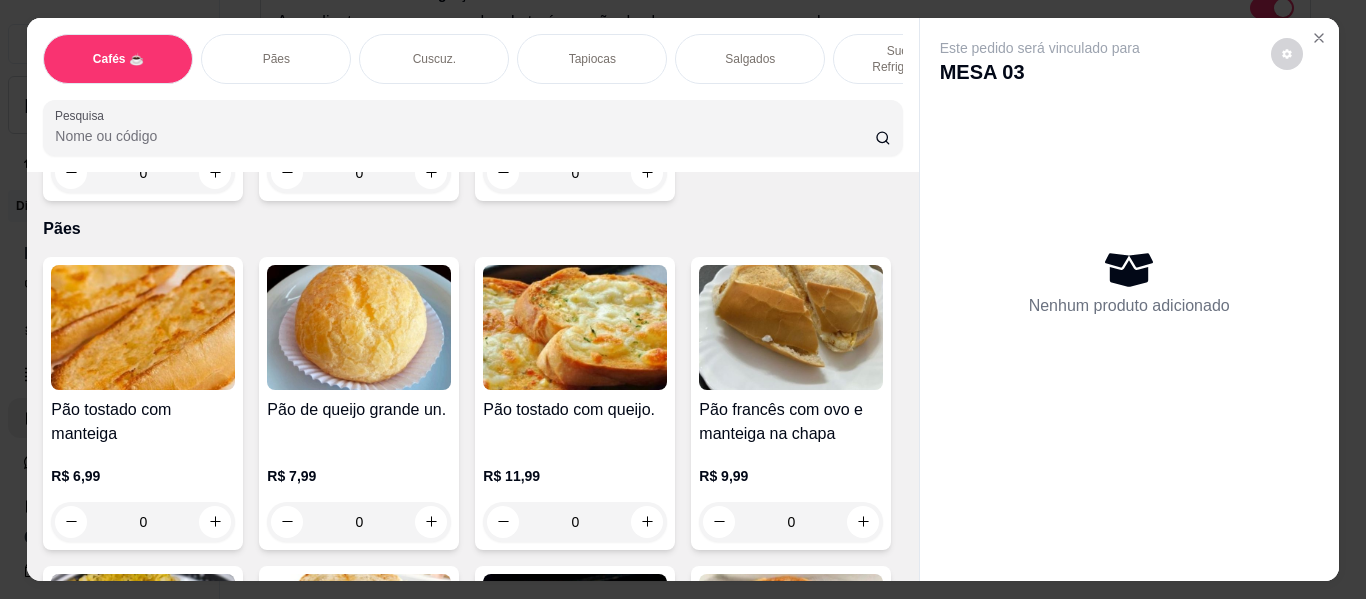 click at bounding box center [863, -421] 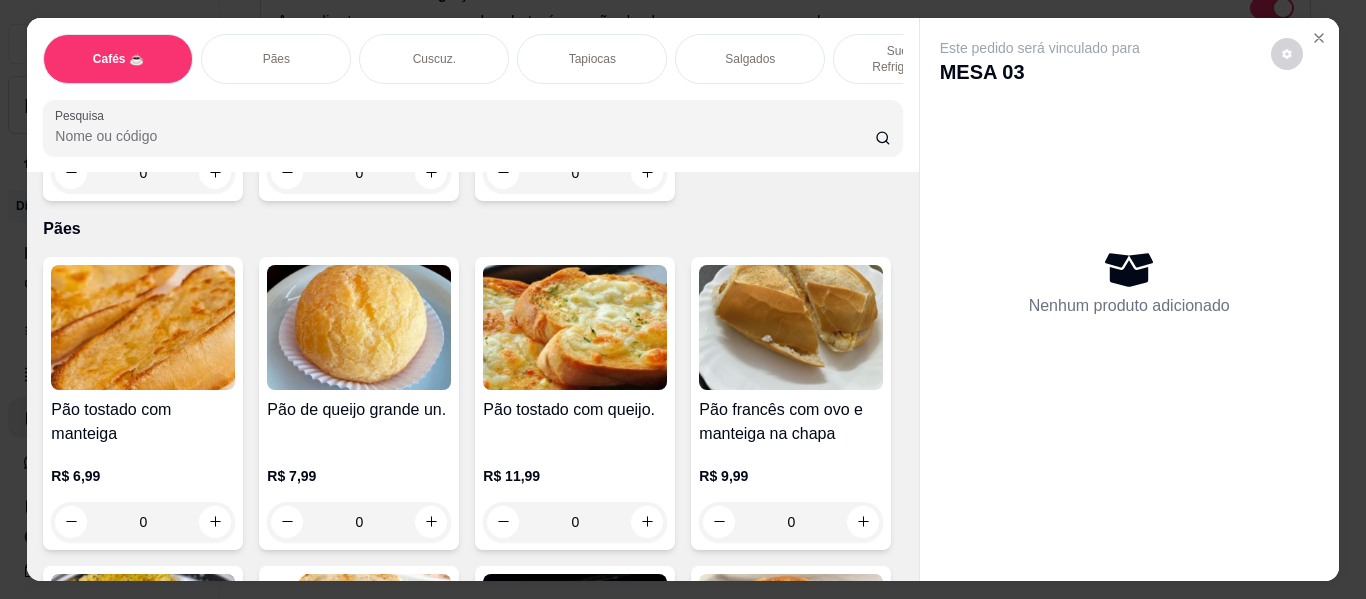 type on "1" 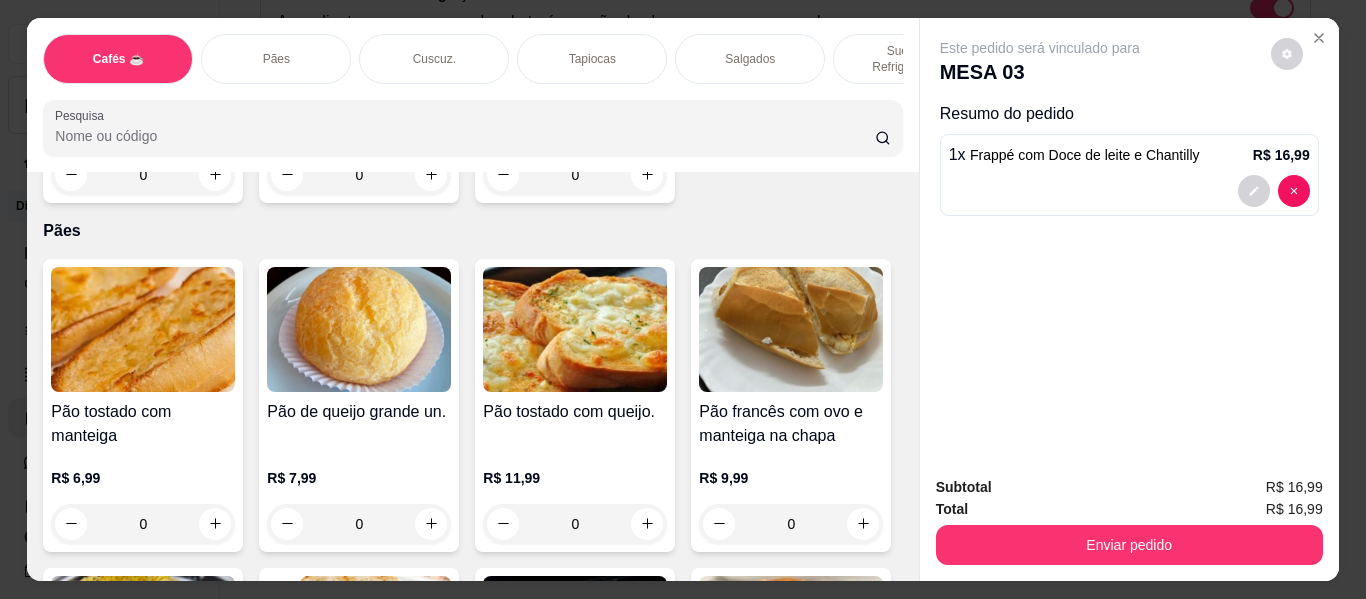 click 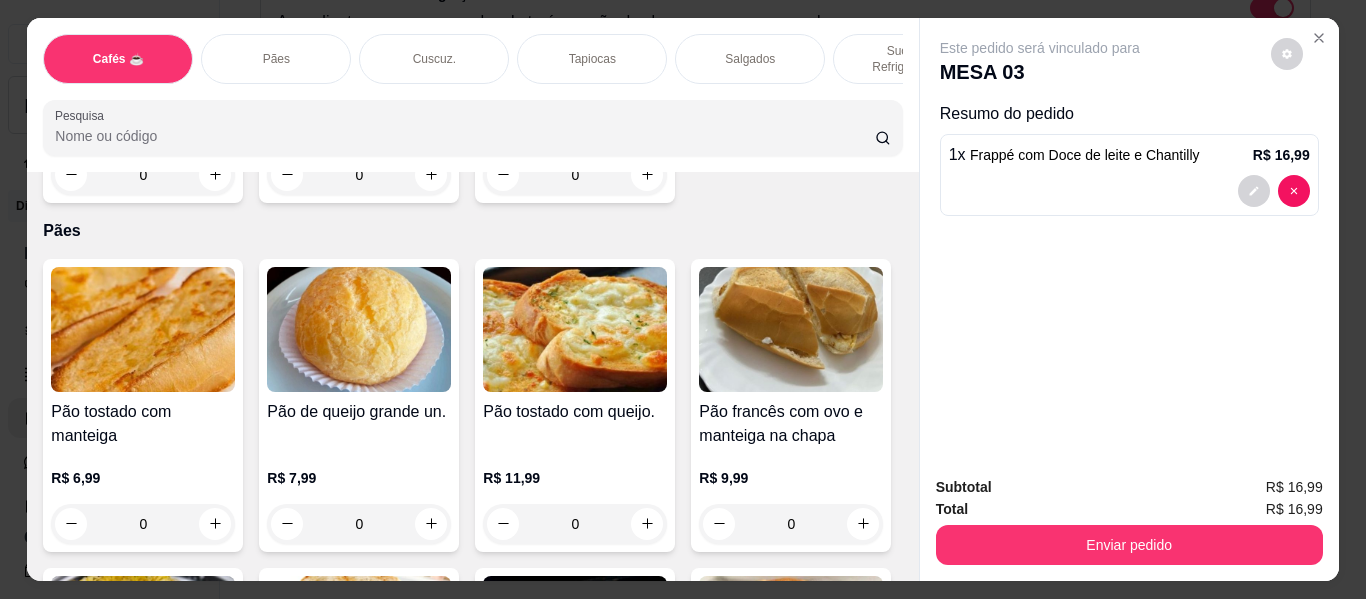 type on "1" 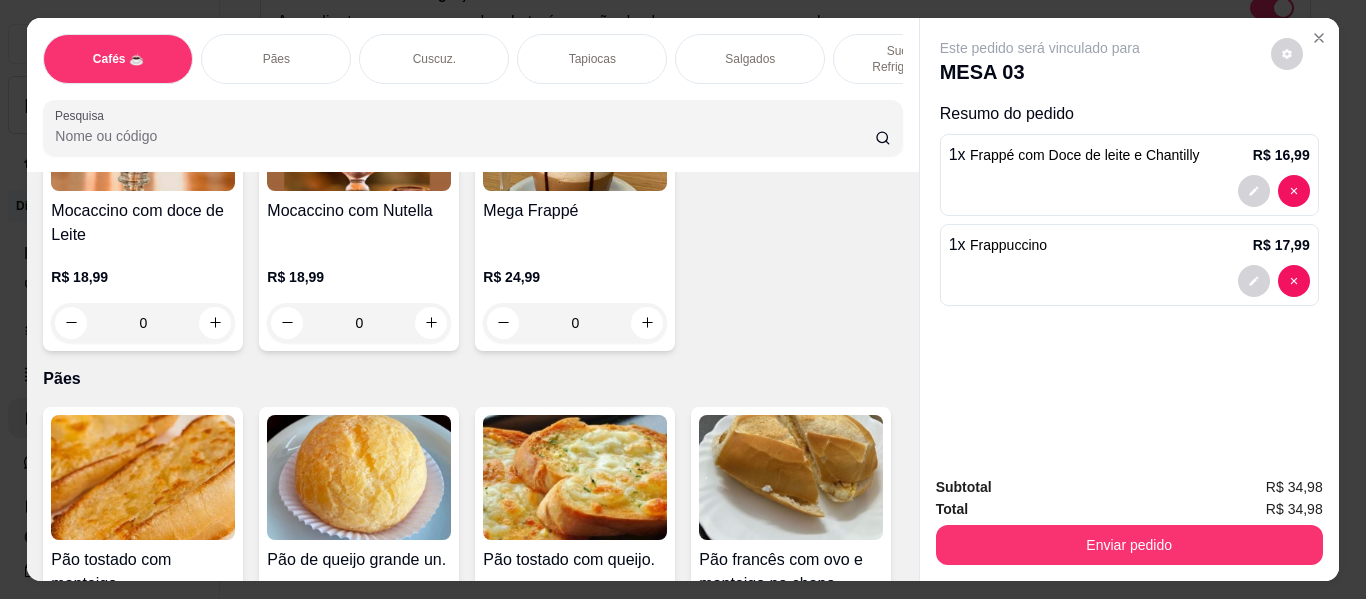 scroll, scrollTop: 2642, scrollLeft: 0, axis: vertical 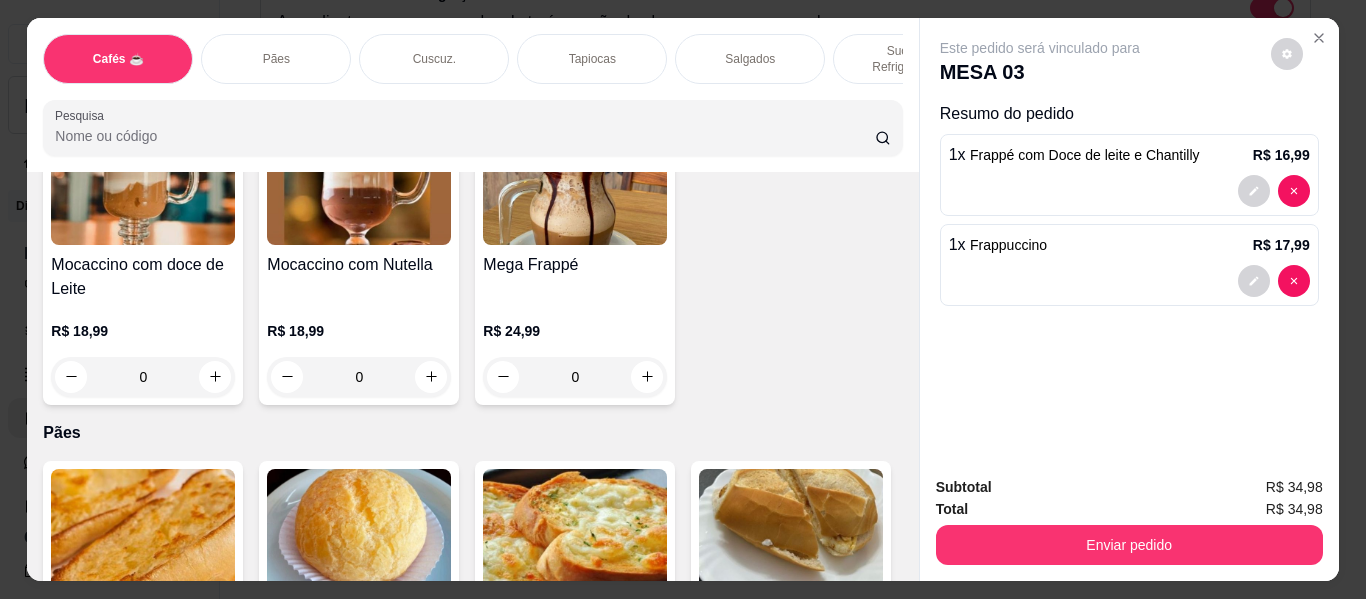 click on "Tapiocas" at bounding box center (592, 59) 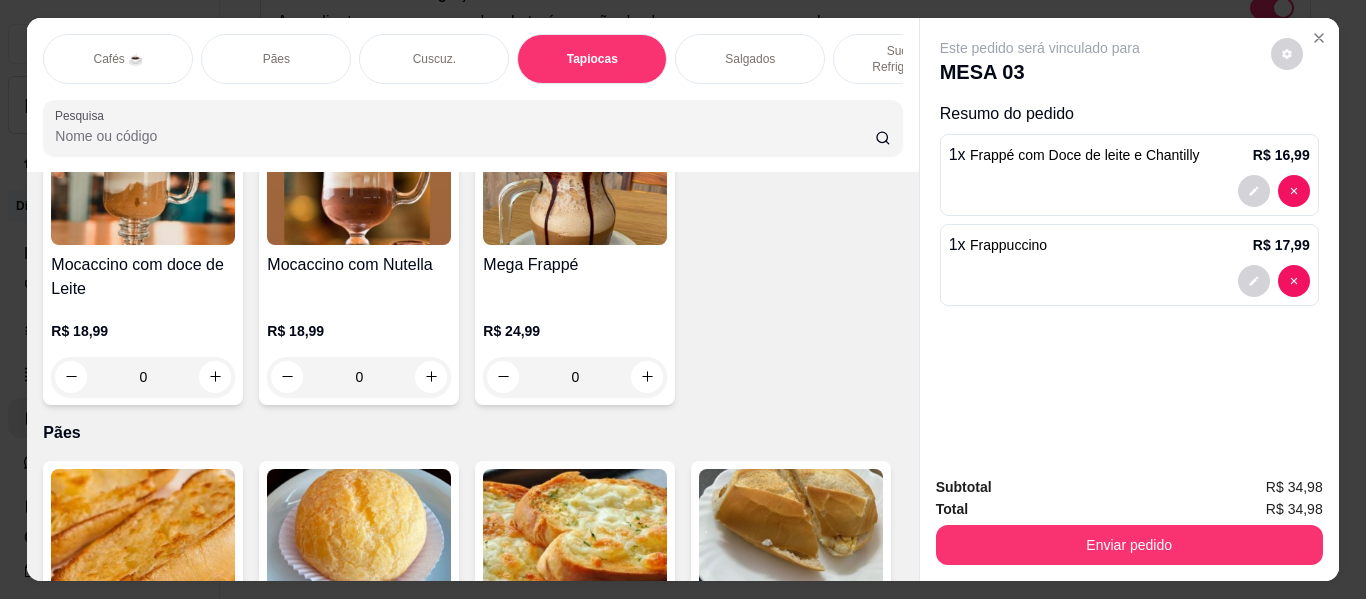 scroll, scrollTop: 6035, scrollLeft: 0, axis: vertical 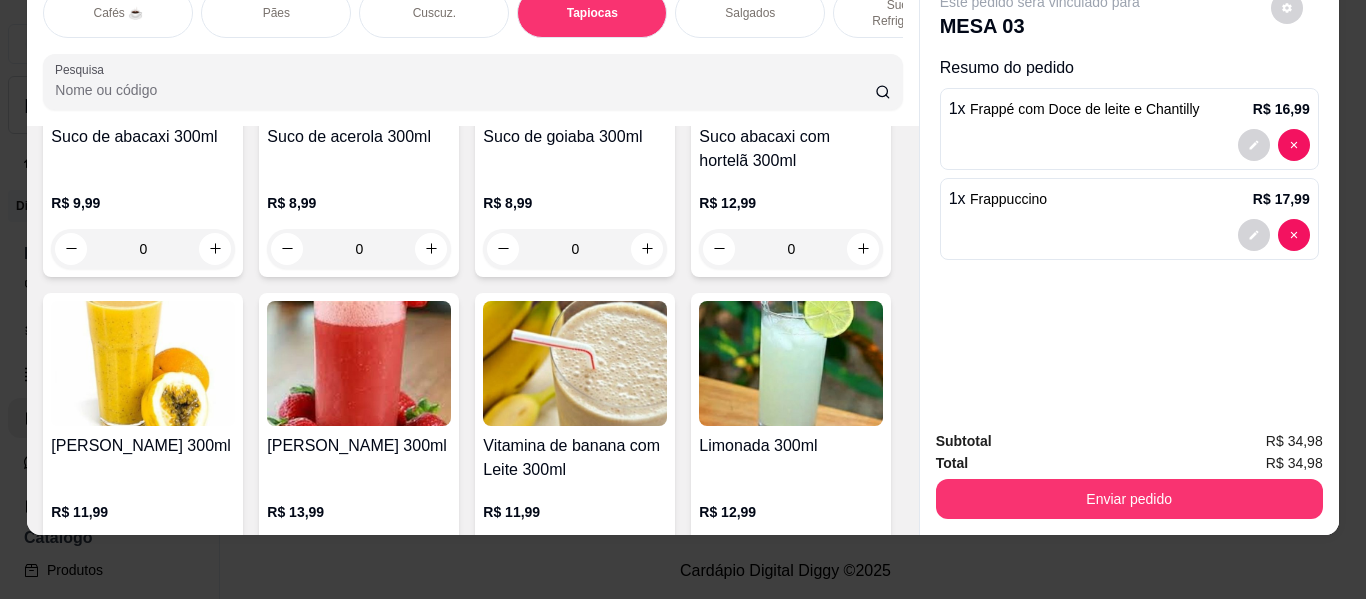 click at bounding box center (863, -1661) 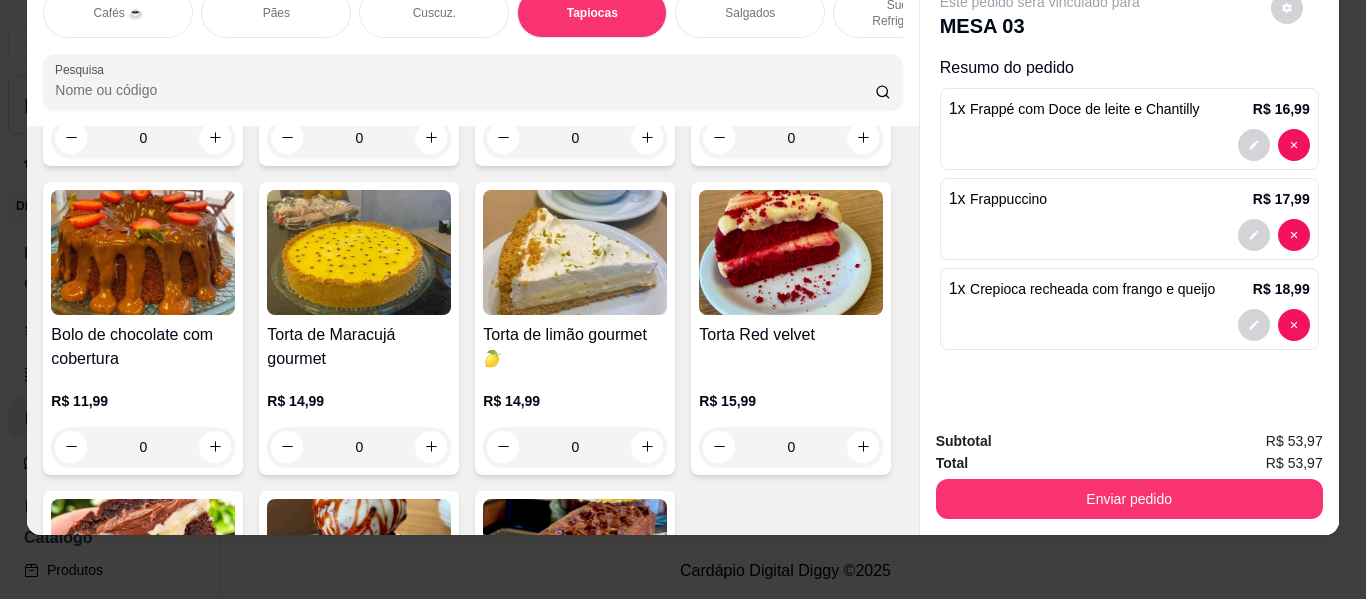 scroll, scrollTop: 9035, scrollLeft: 0, axis: vertical 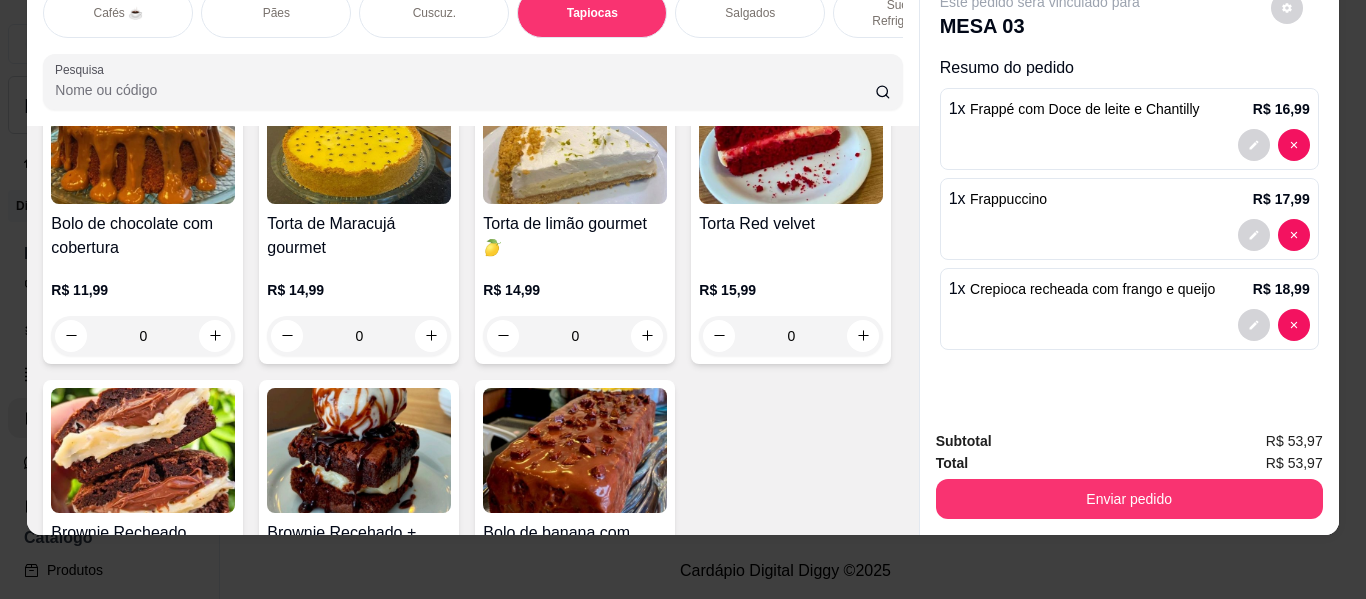 click on "Coxinha cremosa de frango   R$ 8,99 0 Coxinha de frango   R$ 9,99 0 Pão pizza de frango   R$ 9,99 0 Pão Pizza  presunto e queijo    R$ 9,99 0 Esfirra de carne    R$ 9,99 0 Hamburguer de forno    R$ 9,99 0 Croissant presunto e queijo    R$ 11,99 0 Croissant de calabresa    R$ 12,99 0 Pastel folhado de carne seca   R$ 12,99 0 Pastel folheado Quatro queijos 🧀   R$ 13,99 0" at bounding box center [472, -2311] 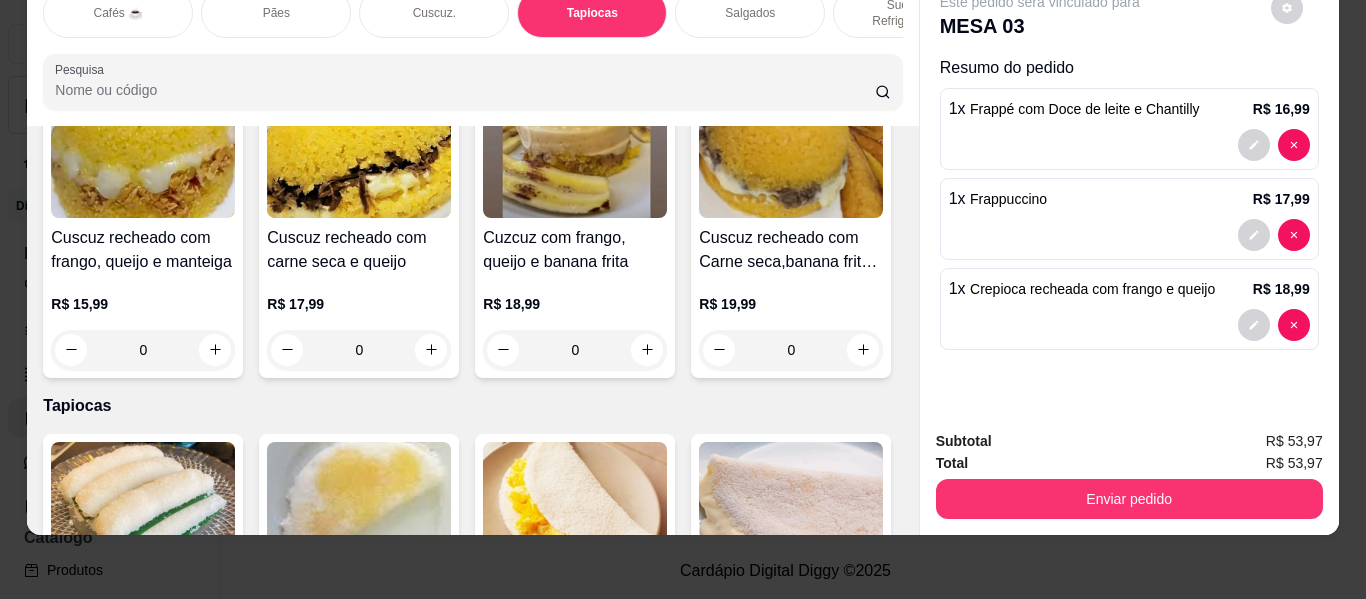 scroll, scrollTop: 4548, scrollLeft: 0, axis: vertical 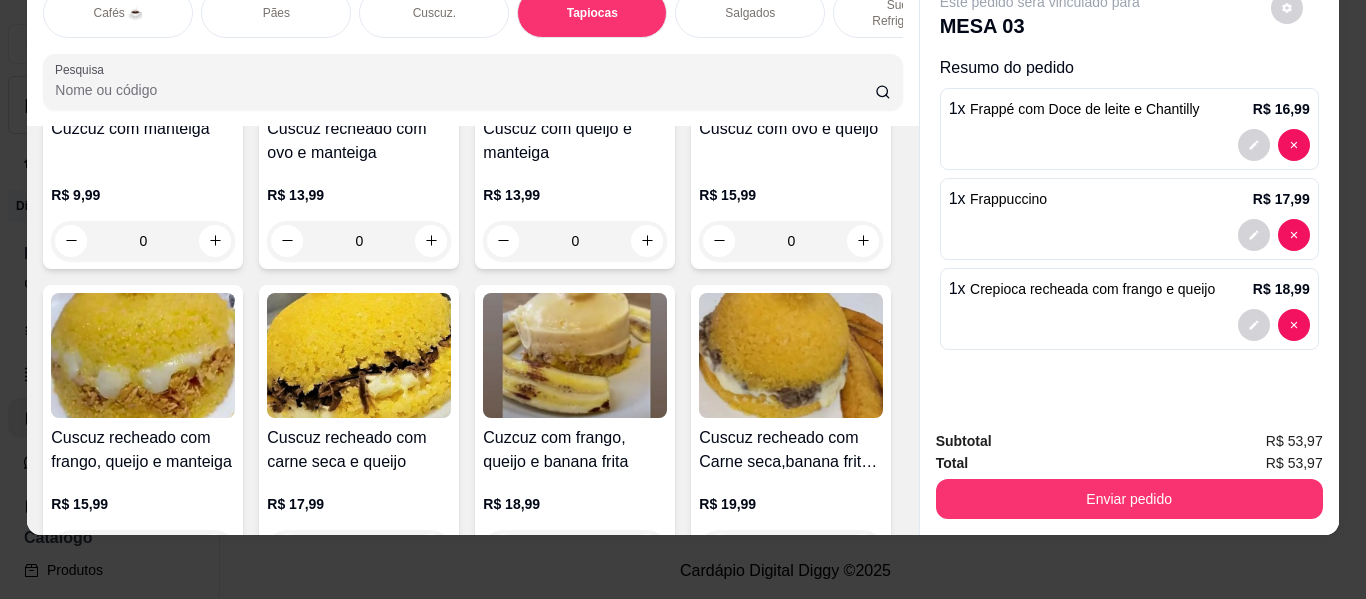 click 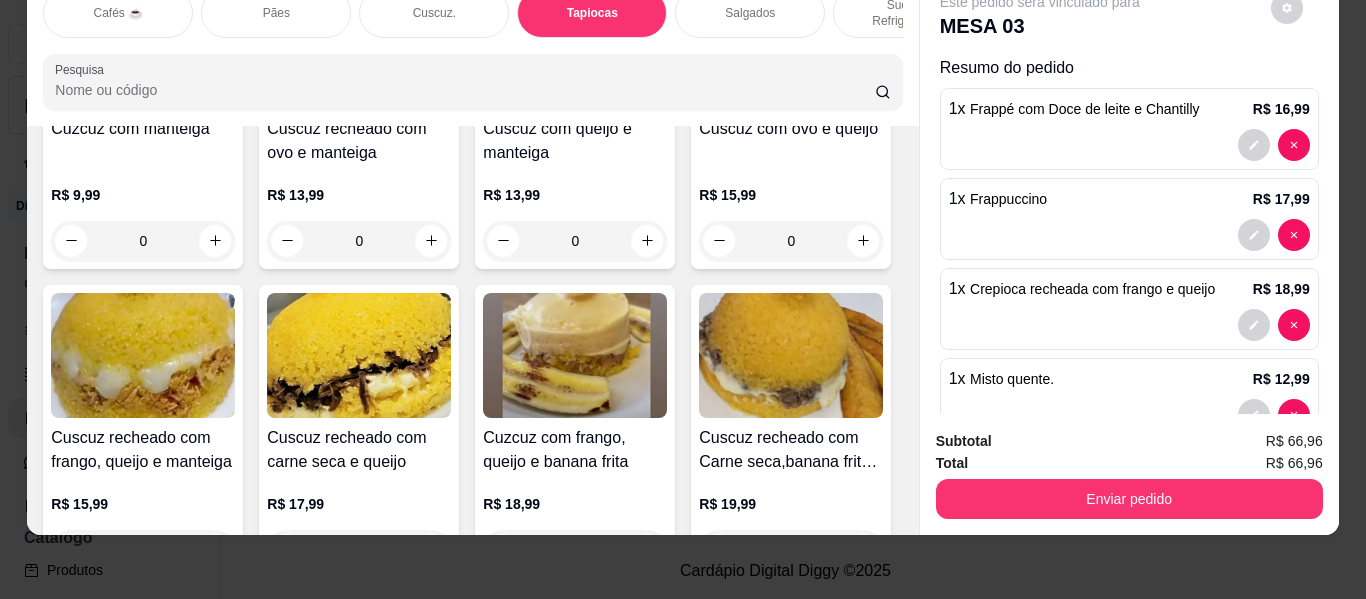 type on "1" 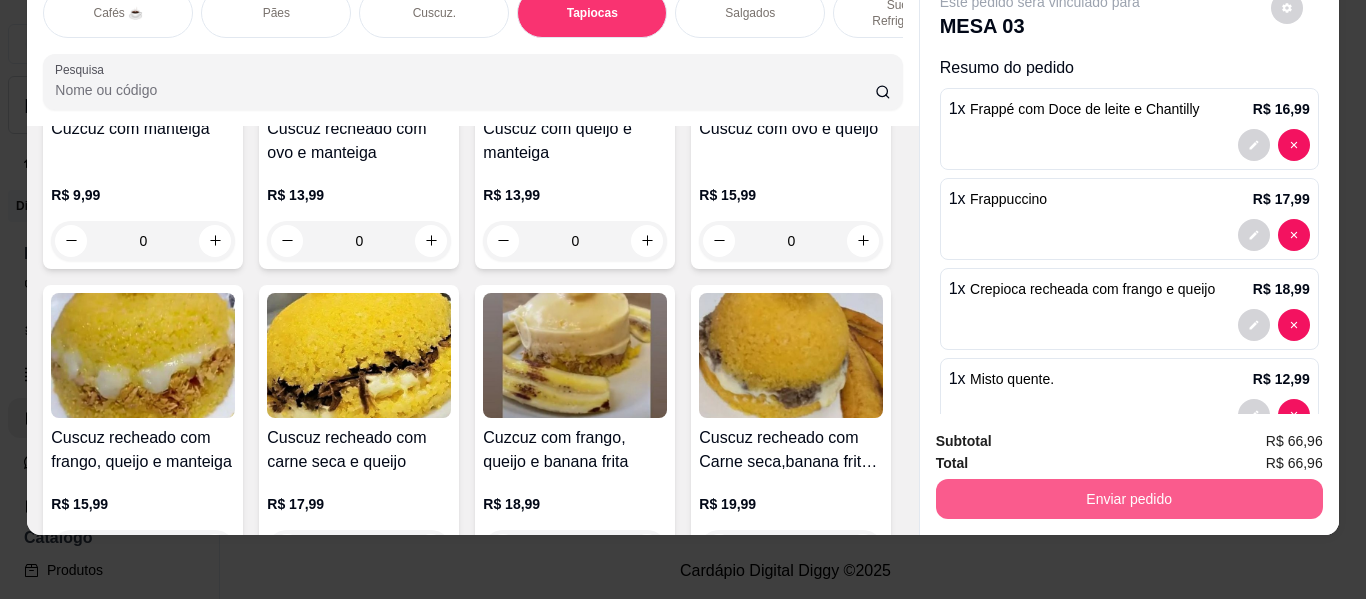 click on "Enviar pedido" at bounding box center (1129, 499) 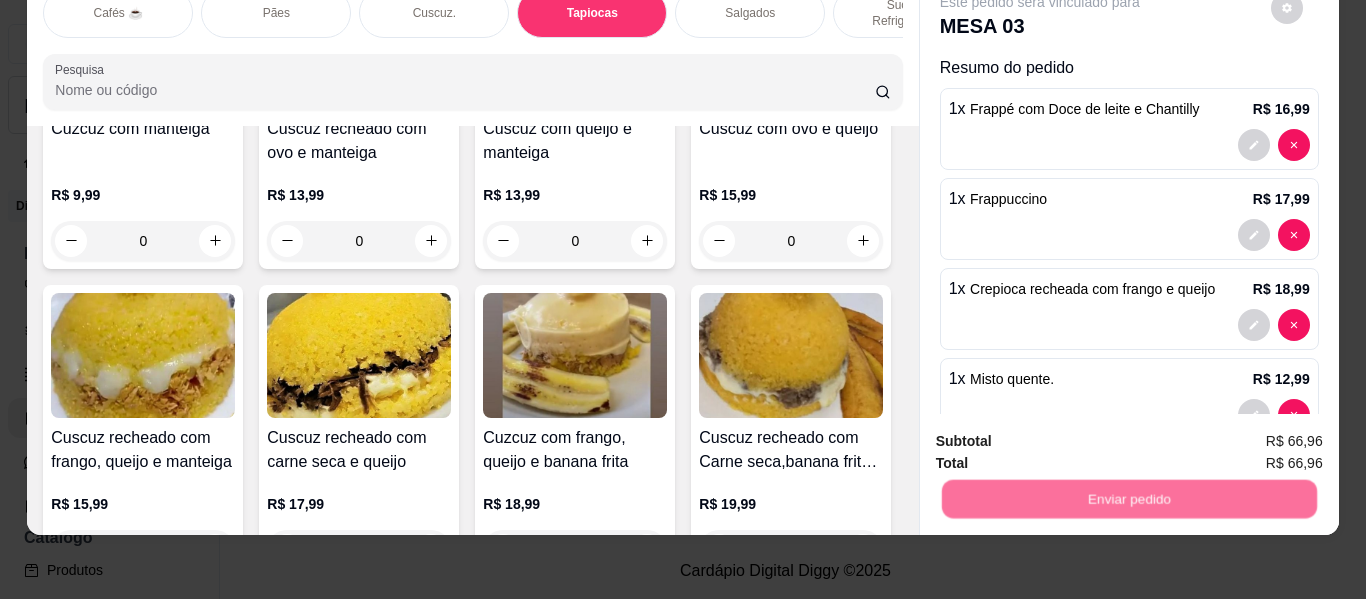 click on "Não registrar e enviar pedido" at bounding box center [1063, 434] 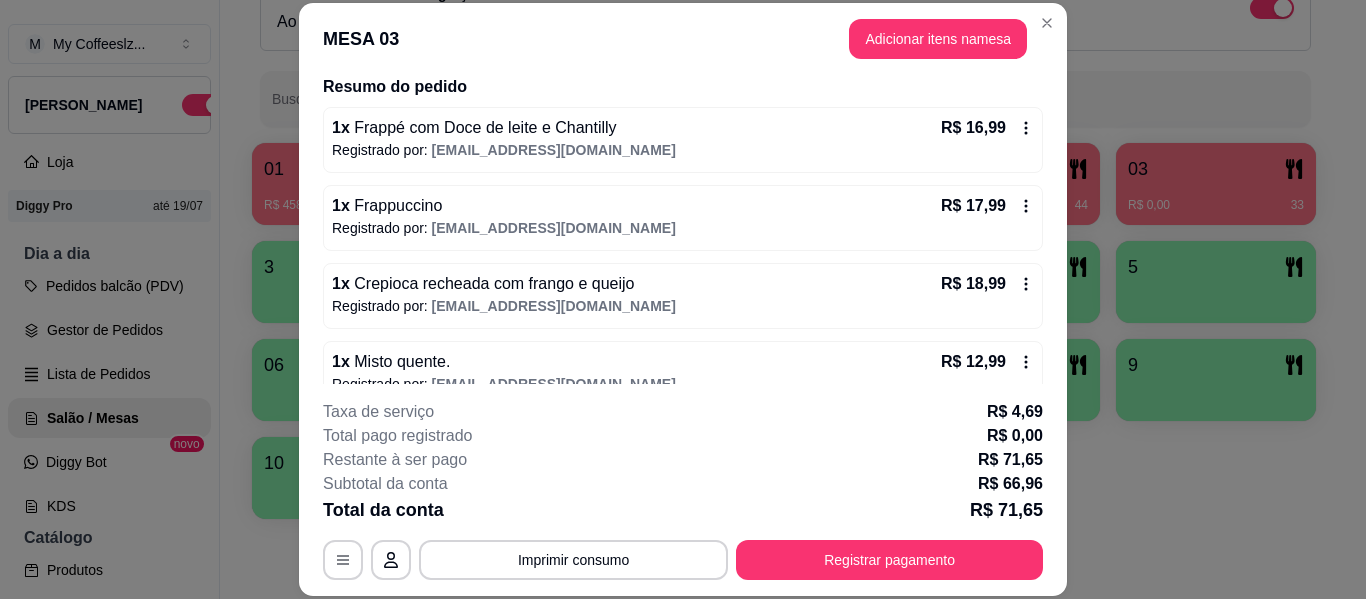scroll, scrollTop: 188, scrollLeft: 0, axis: vertical 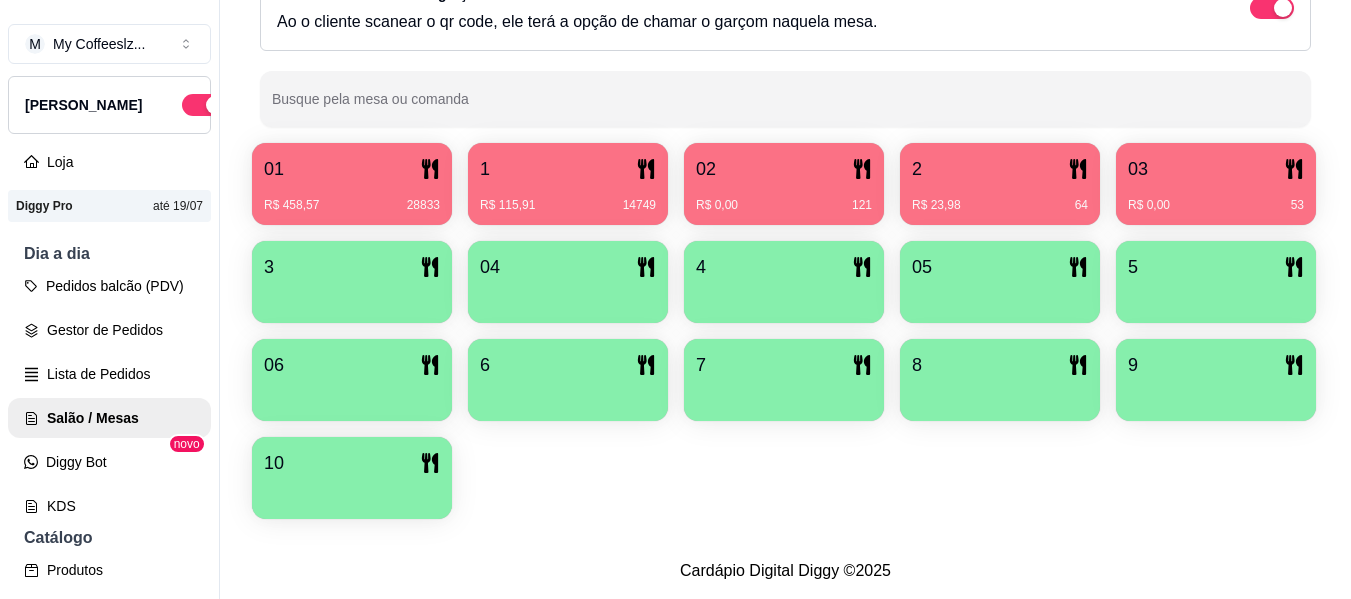 click on "4" at bounding box center (784, 267) 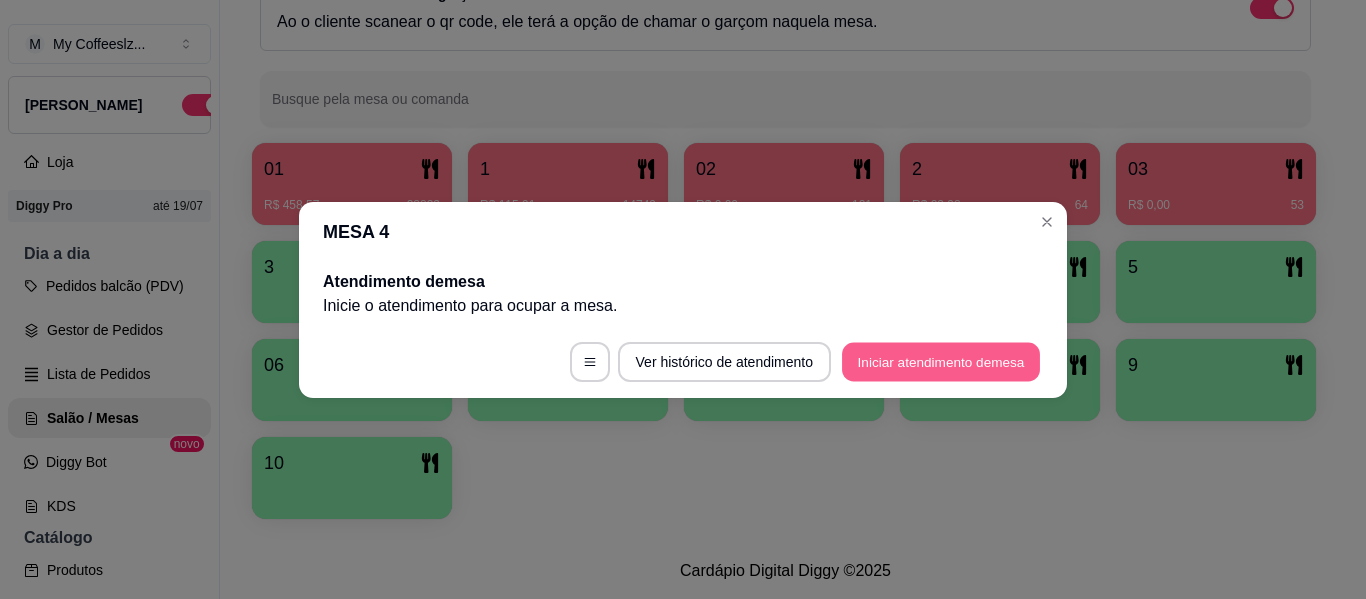 click on "Iniciar atendimento de  mesa" at bounding box center (941, 361) 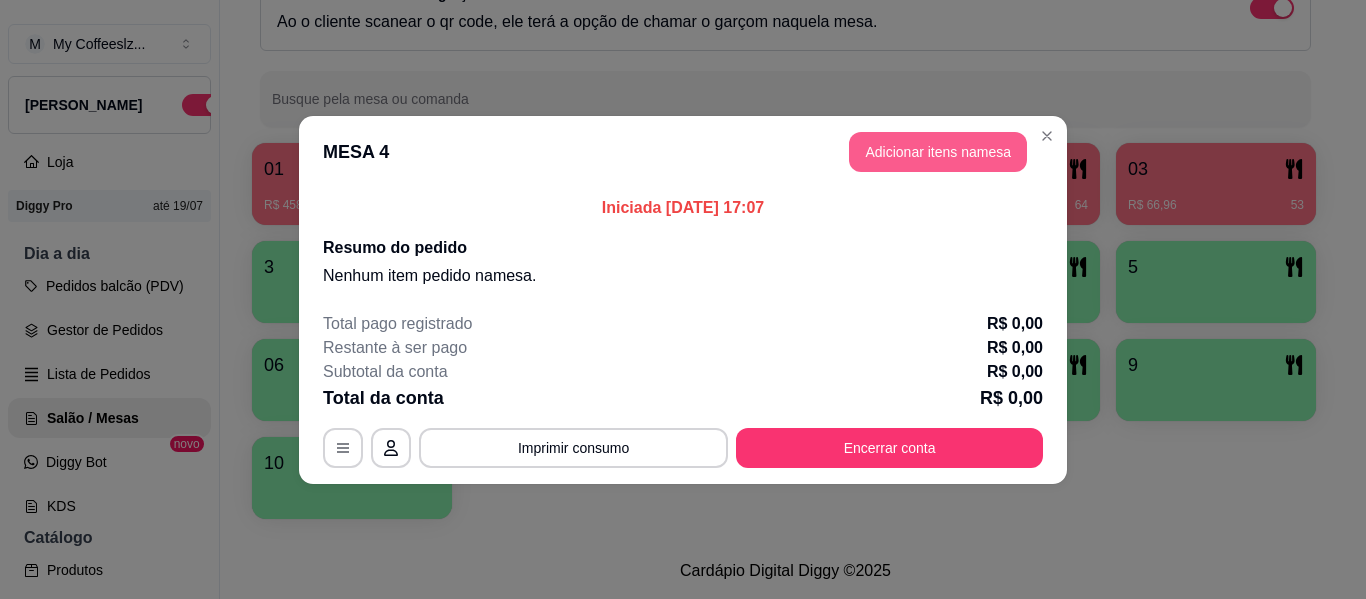 click on "Adicionar itens na  mesa" at bounding box center (938, 152) 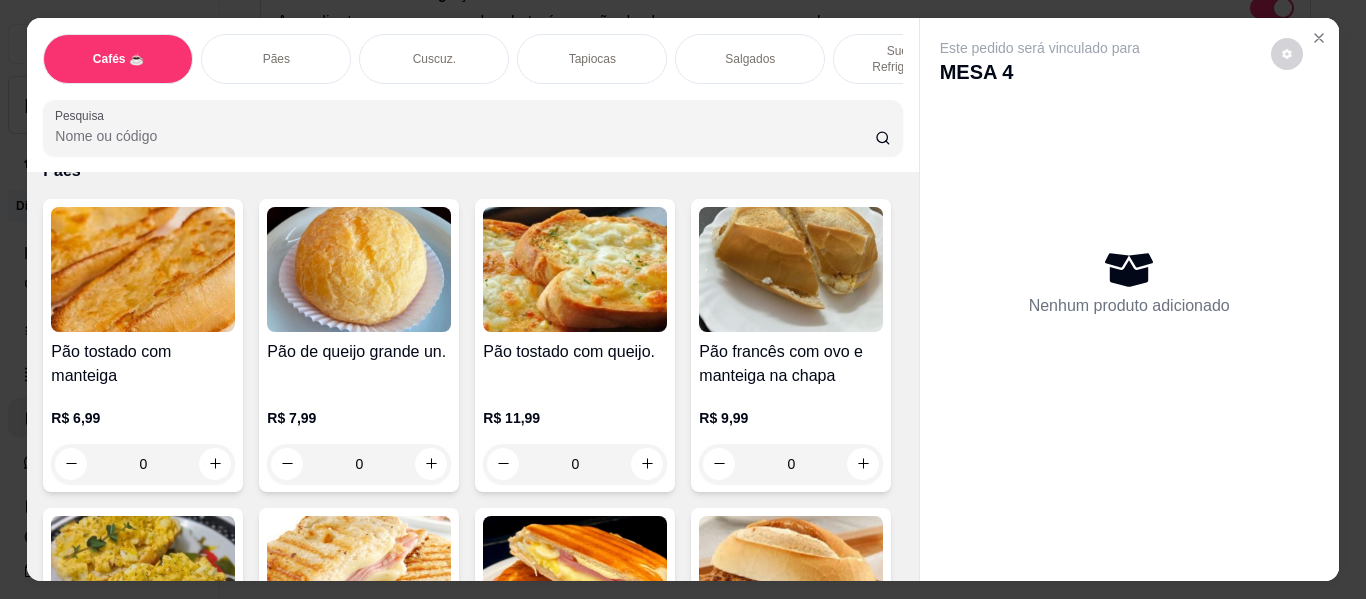 scroll, scrollTop: 2800, scrollLeft: 0, axis: vertical 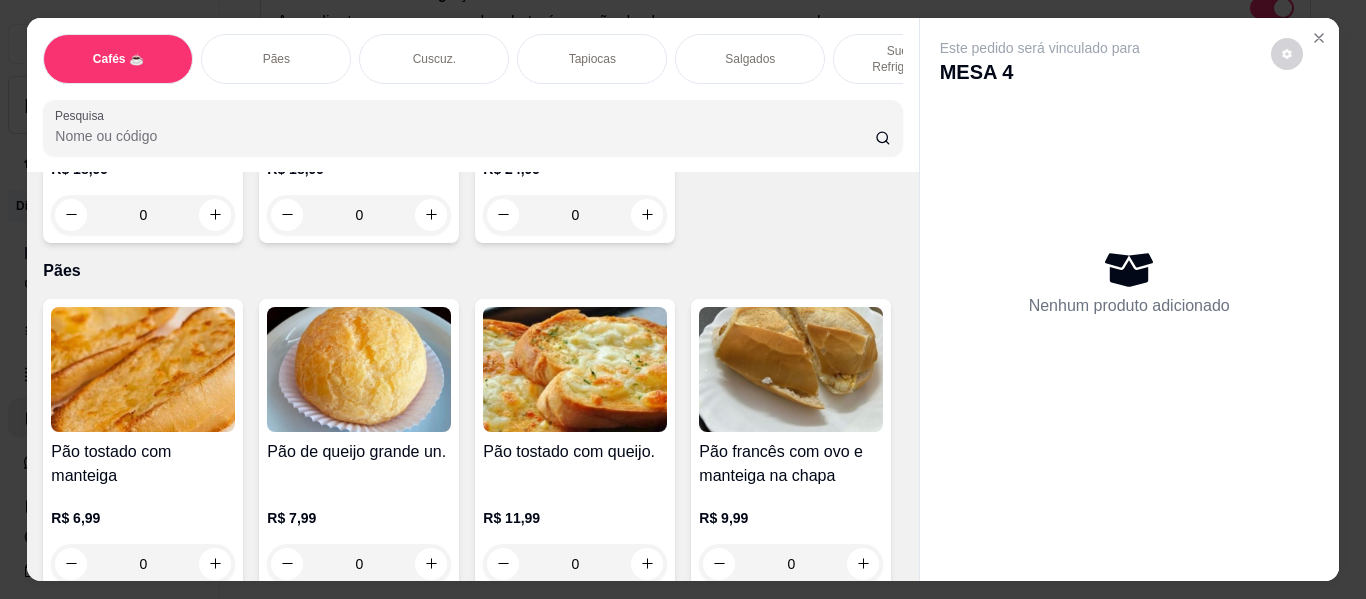 click at bounding box center [431, -380] 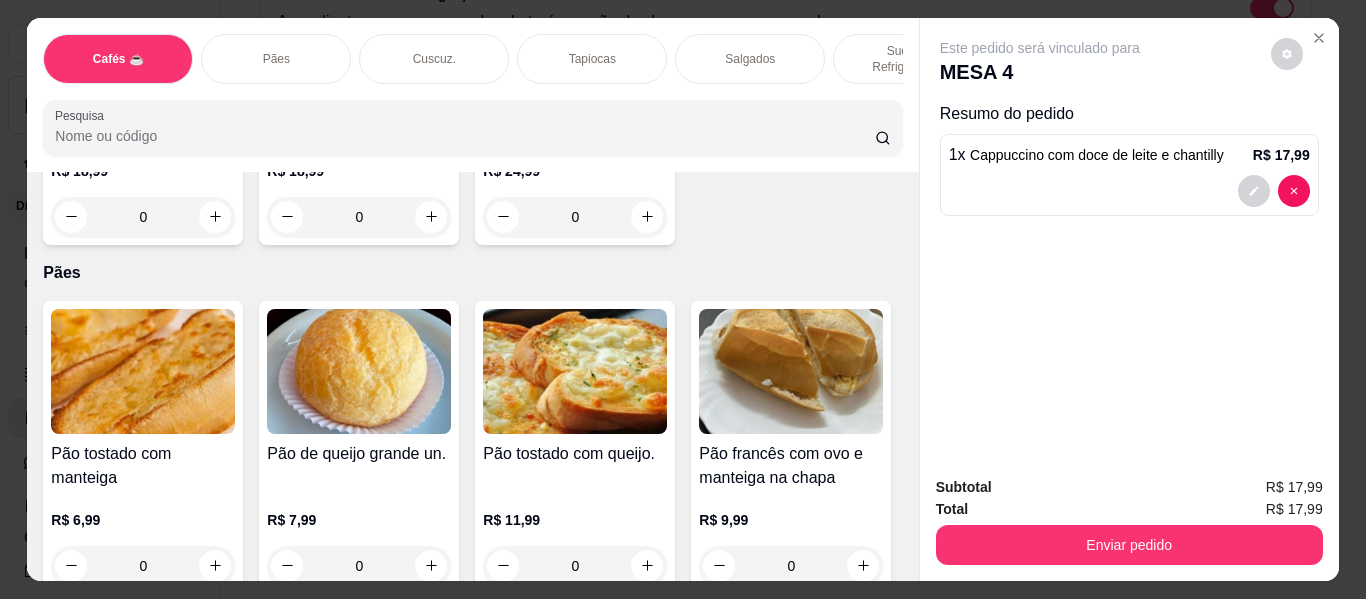 click at bounding box center (430, -379) 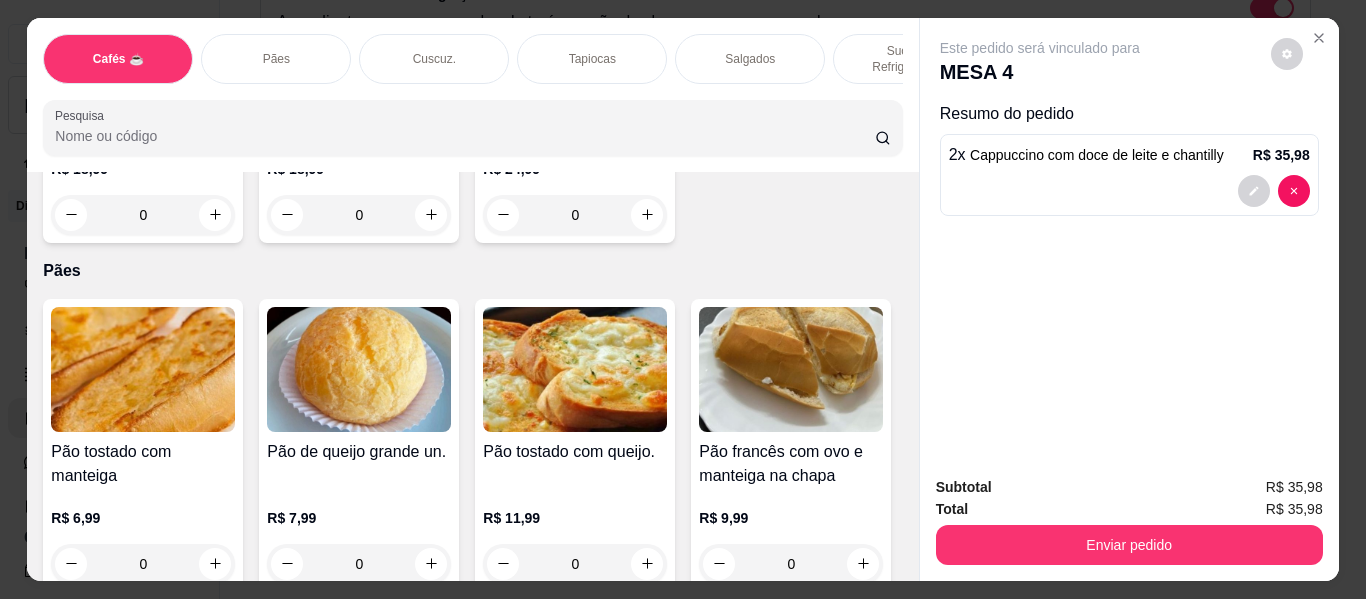 scroll, scrollTop: 2902, scrollLeft: 0, axis: vertical 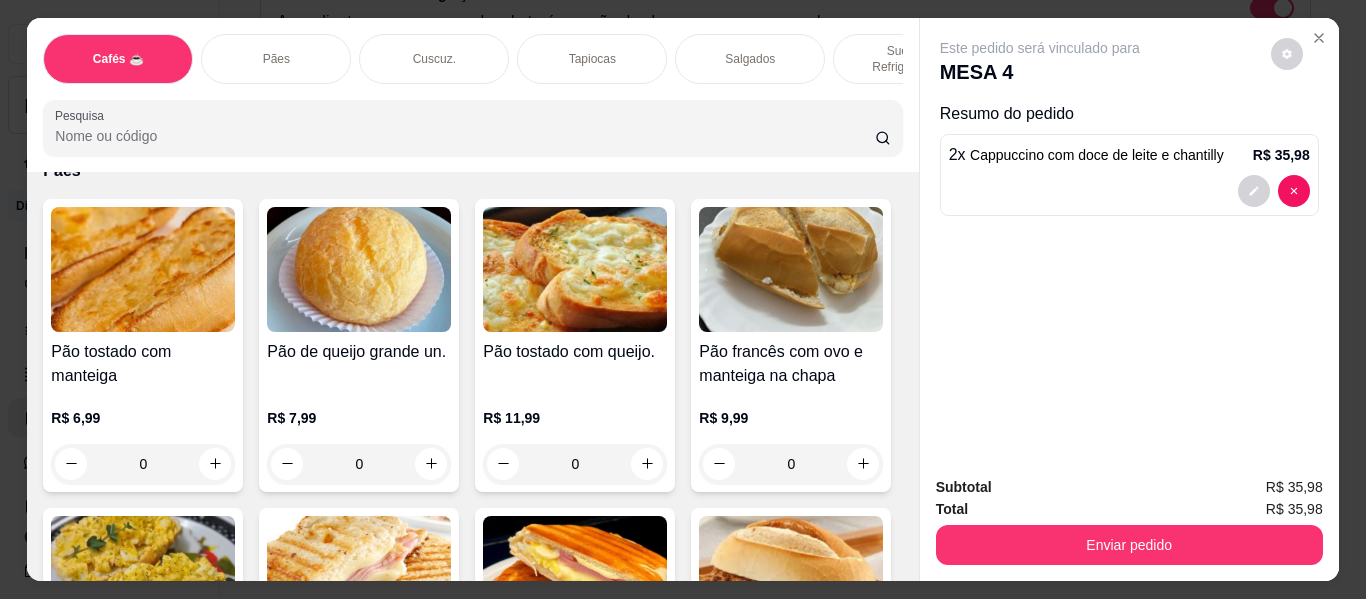 click at bounding box center [863, -479] 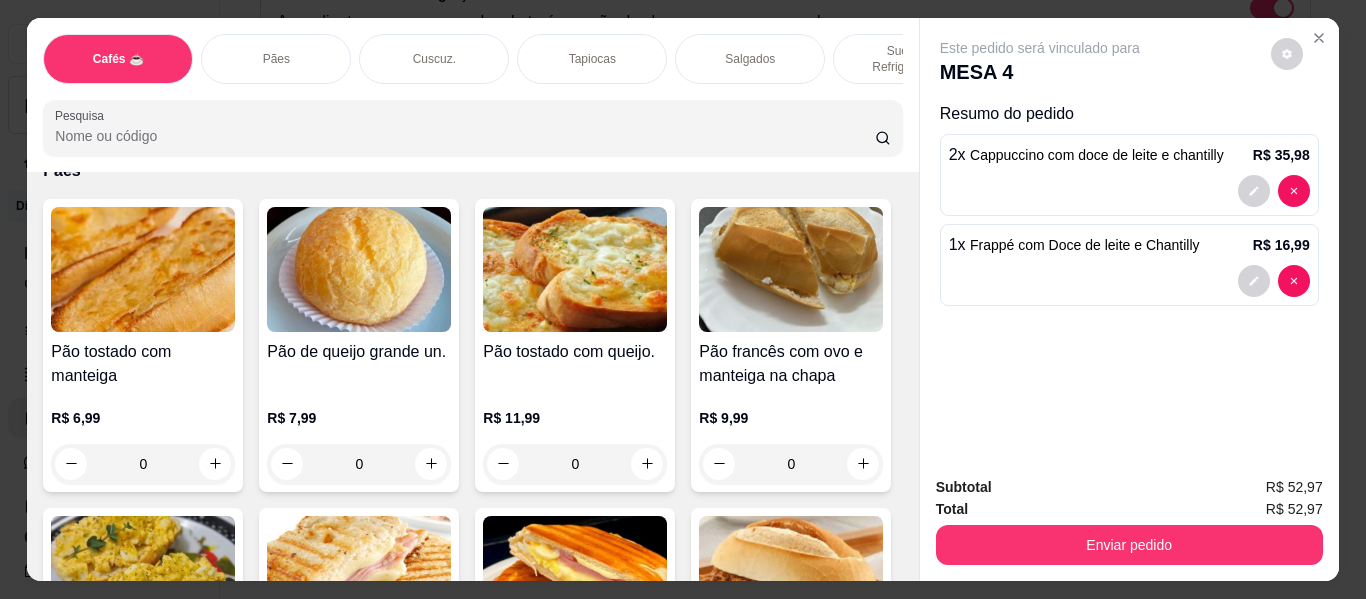 click 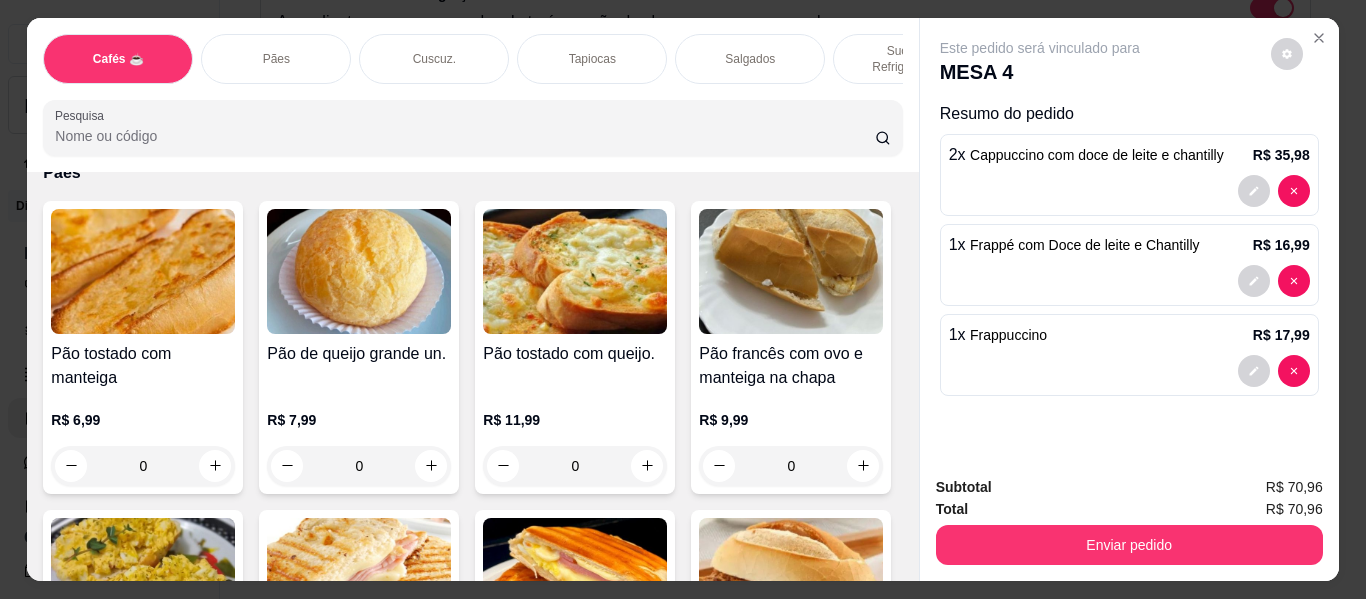 click on "Tapiocas" at bounding box center [592, 59] 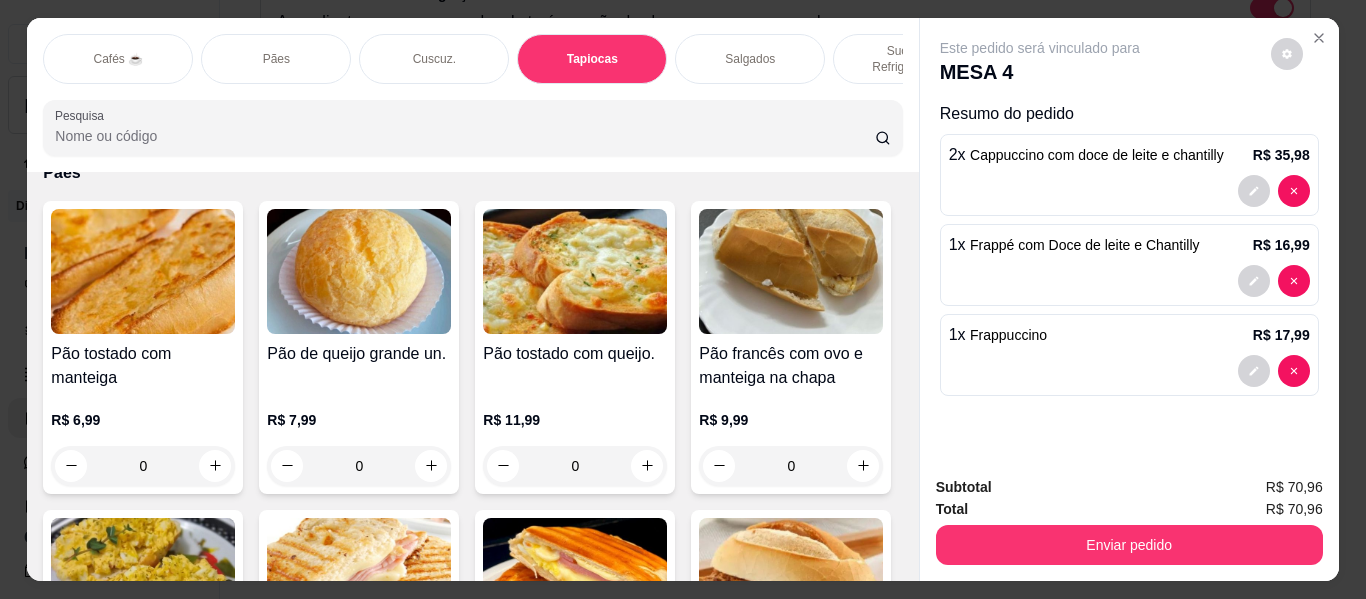 scroll, scrollTop: 6037, scrollLeft: 0, axis: vertical 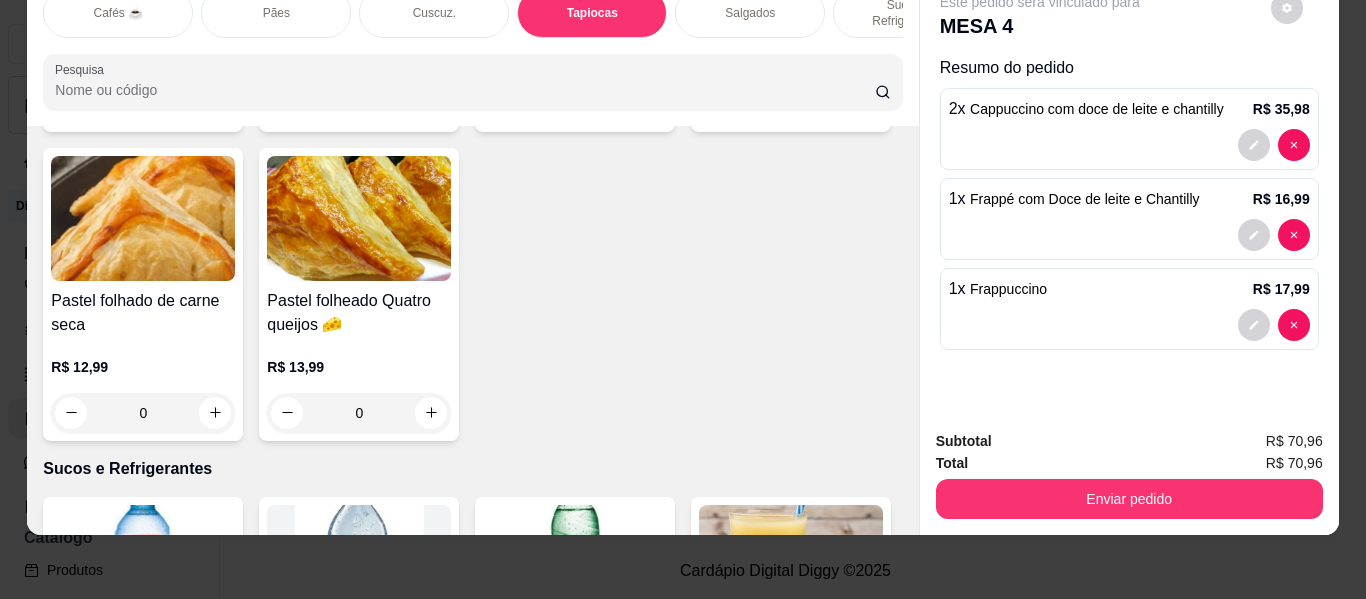 click on "Tapioca com coco fresco sem lactose.   R$ 7,99 0 Tapioca com manteiga    R$ 8,99 0 Tapioca recheada com ovo   R$ 11,99 0 Tapioca recheada com queijo   R$ 11,99 0 Tapioca com ovo e queijo   R$ 14,99 0 Tapioca recheada presunto e queijo   R$ 14,99 0 Tapioca recheada com frango e queijo   R$ 15,99 0 Tapioca recheada com carne seca e queijo   R$ 18,99 0 Tapioca com Banana frita,frango,queijo    R$ 18,99 0 Tapioca com queijo, banana frita e canela.   R$ 14,99 0 Tapioca com Nutella e banana   R$ 16,99 0 Tapioca com Leite condensado,banana.   R$ 15,99 0 Tapioca com goiabada e queijo   R$ 16,99 0 Crepioca com manteiga ou requeijão    R$ 9,99 0 Crepioca recheada com ovos e queijo    R$ 16,99 0 Crepioca recheada com frango e queijo   R$ 18,99 0 Crepioca recheada com carne seca e queijo   R$ 19,99 0 Ovos mexidos com queijo    R$ 11,99 0 Combo Ovos mexidos + Café coado com leite    R$ 14,99 0" at bounding box center (472, -1291) 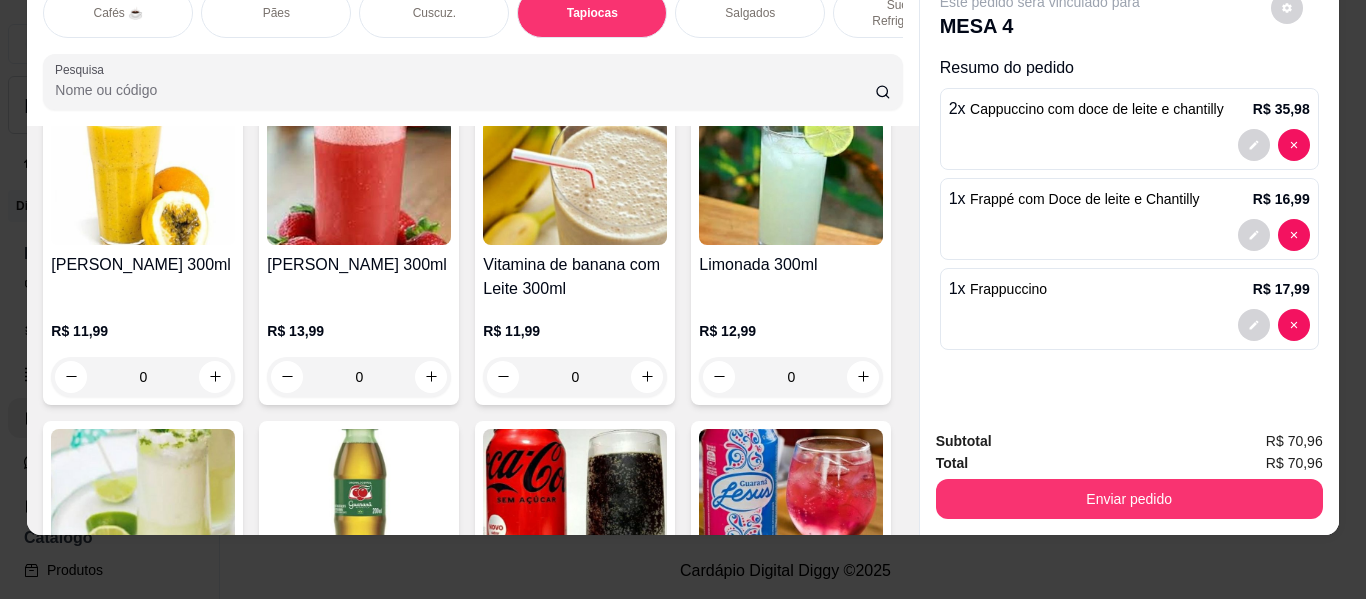 scroll, scrollTop: 7737, scrollLeft: 0, axis: vertical 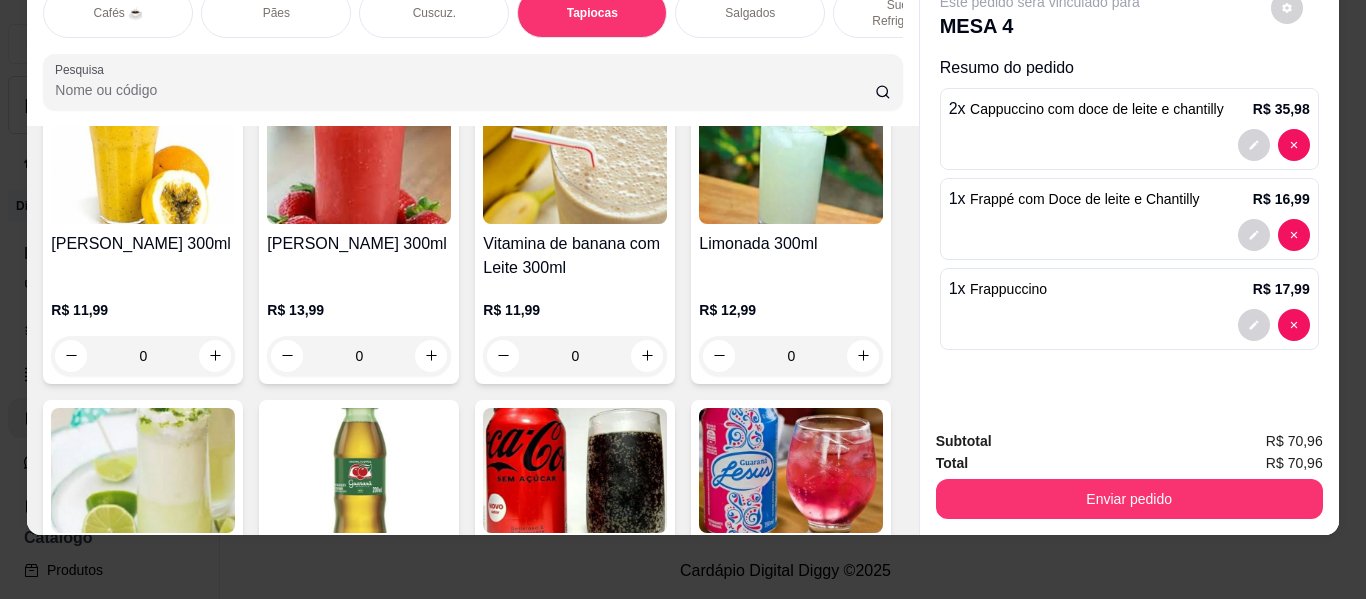 click 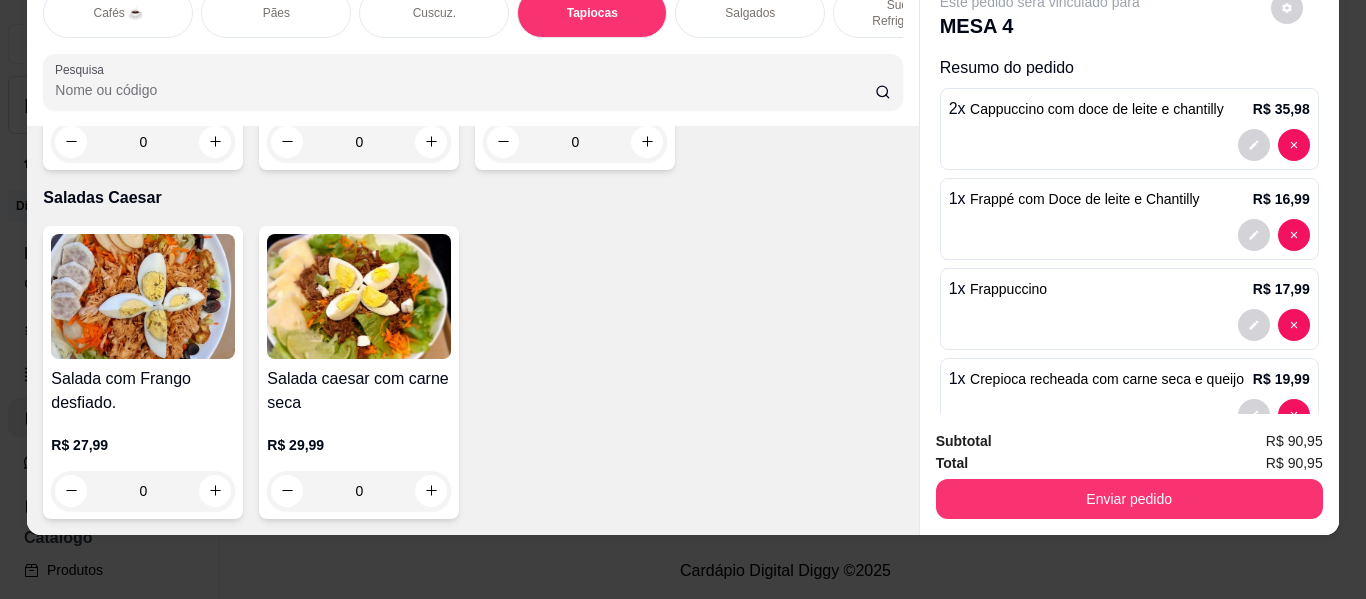 scroll, scrollTop: 11637, scrollLeft: 0, axis: vertical 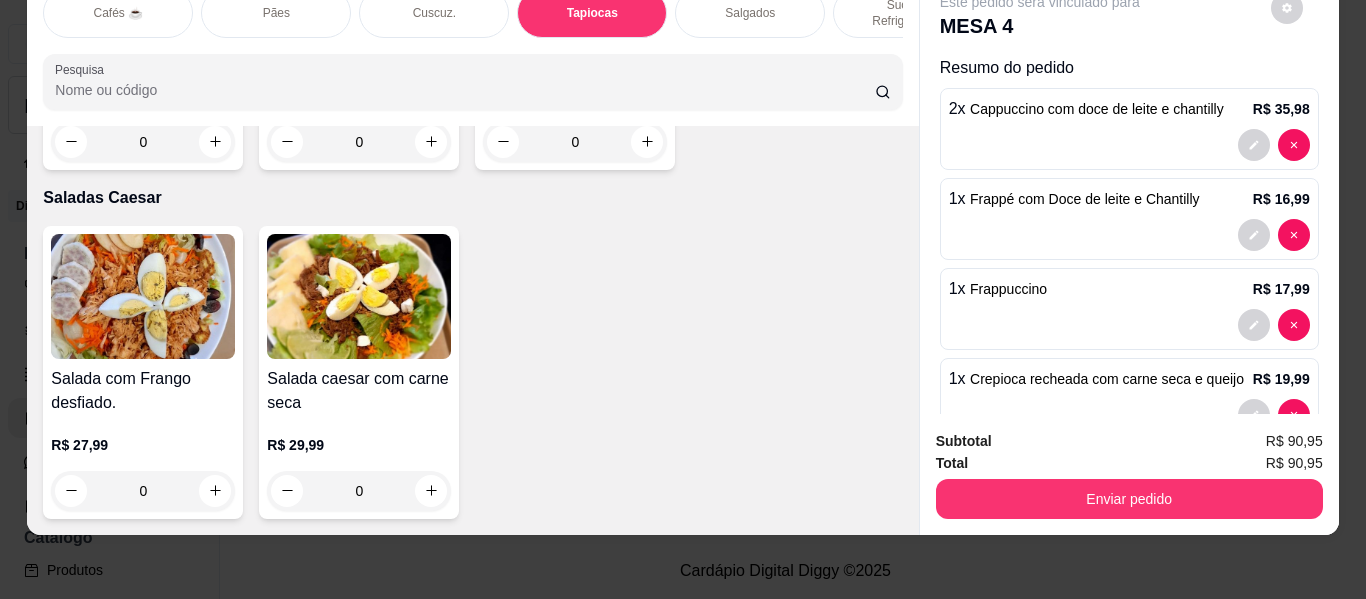 type on "1" 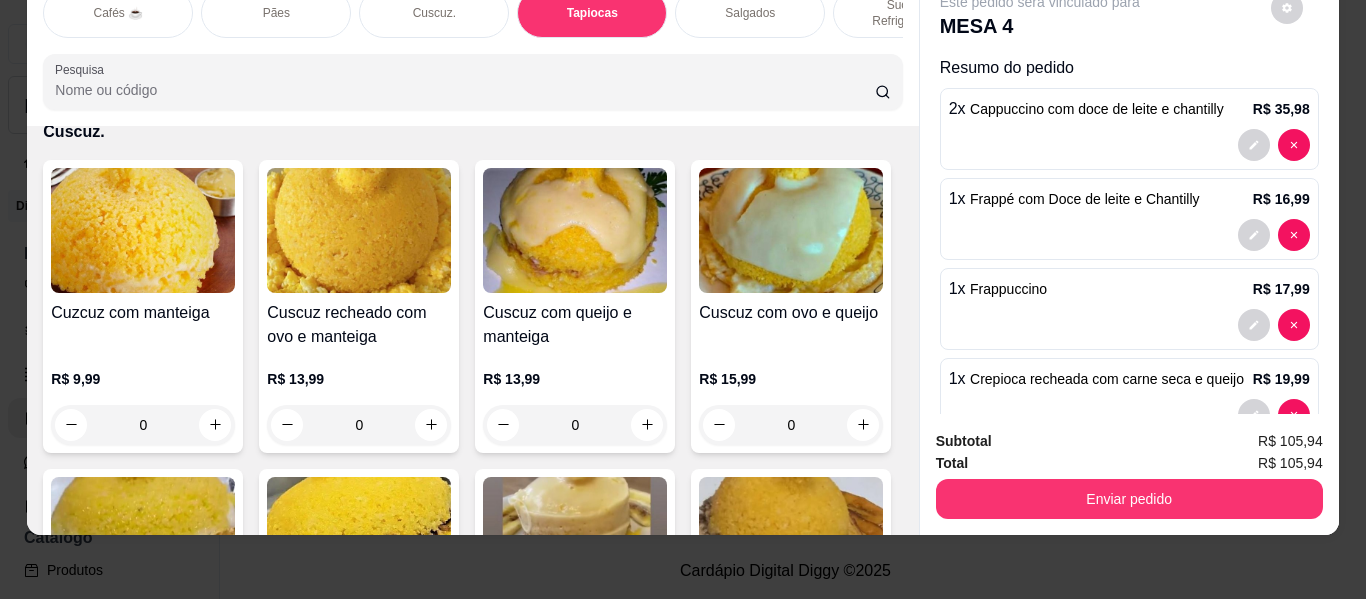 scroll, scrollTop: 3837, scrollLeft: 0, axis: vertical 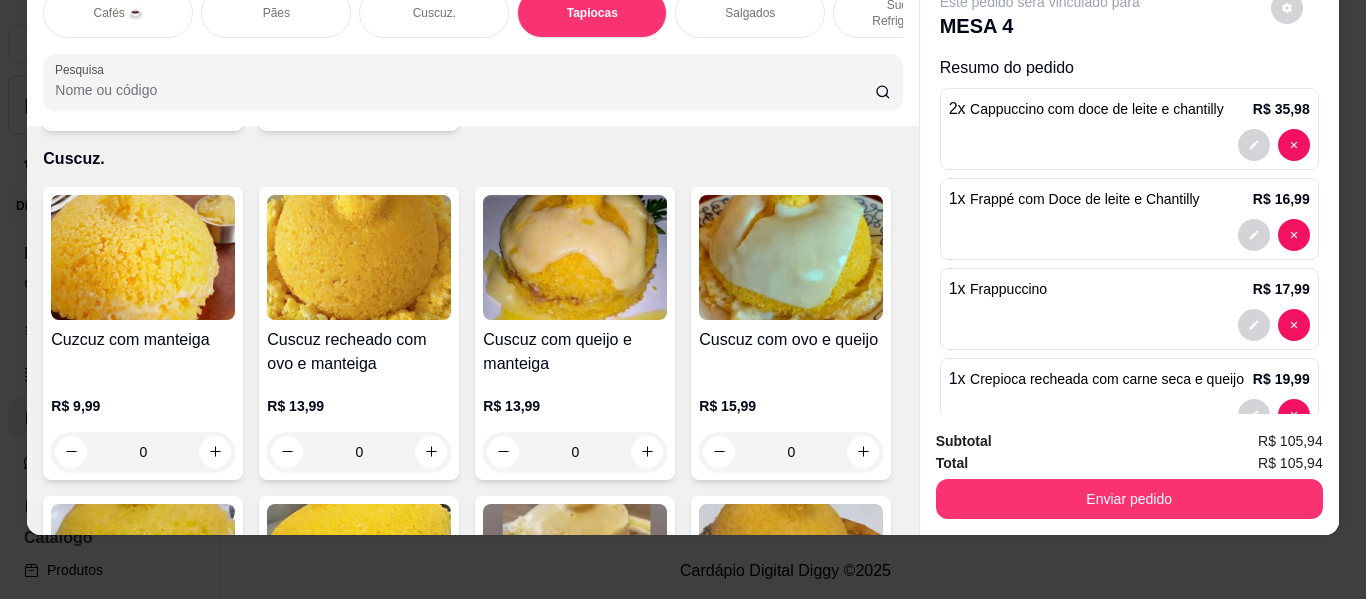 click at bounding box center [647, -516] 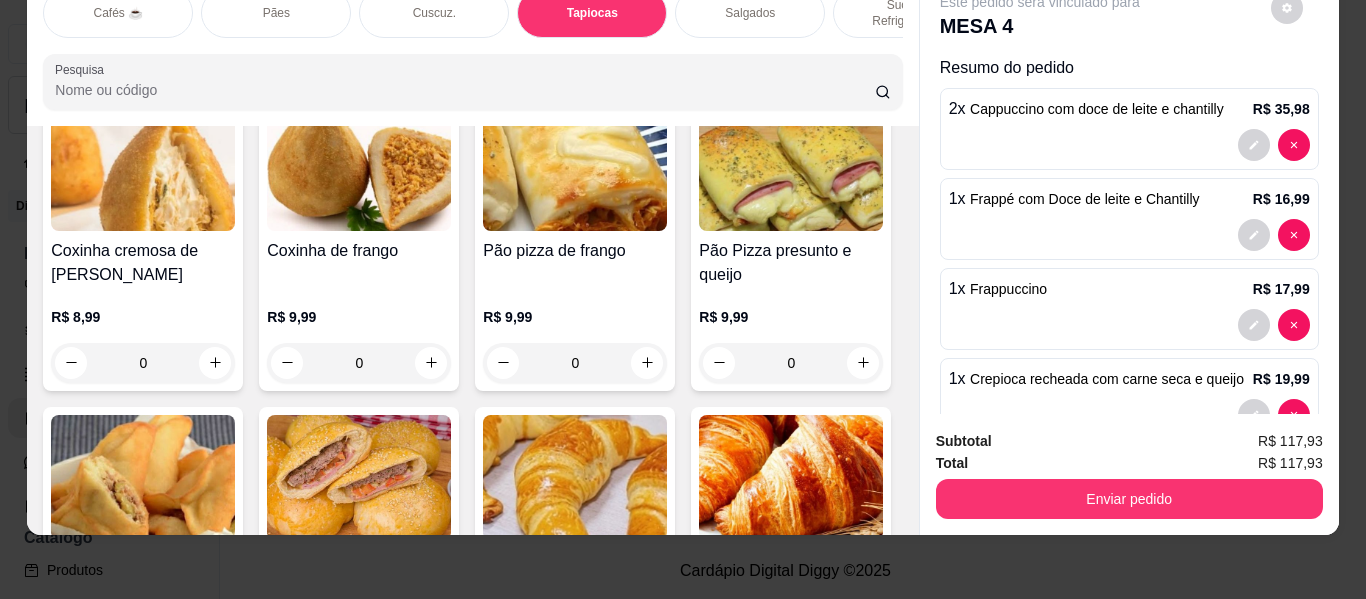 scroll, scrollTop: 6137, scrollLeft: 0, axis: vertical 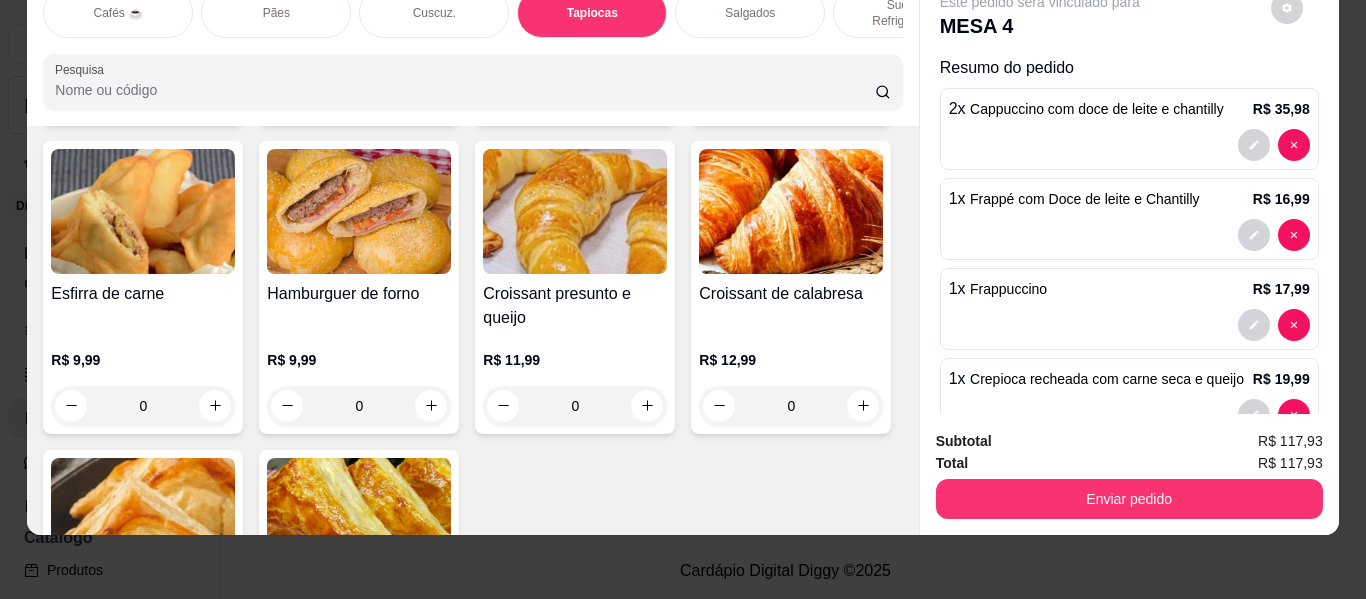 click at bounding box center [863, -1490] 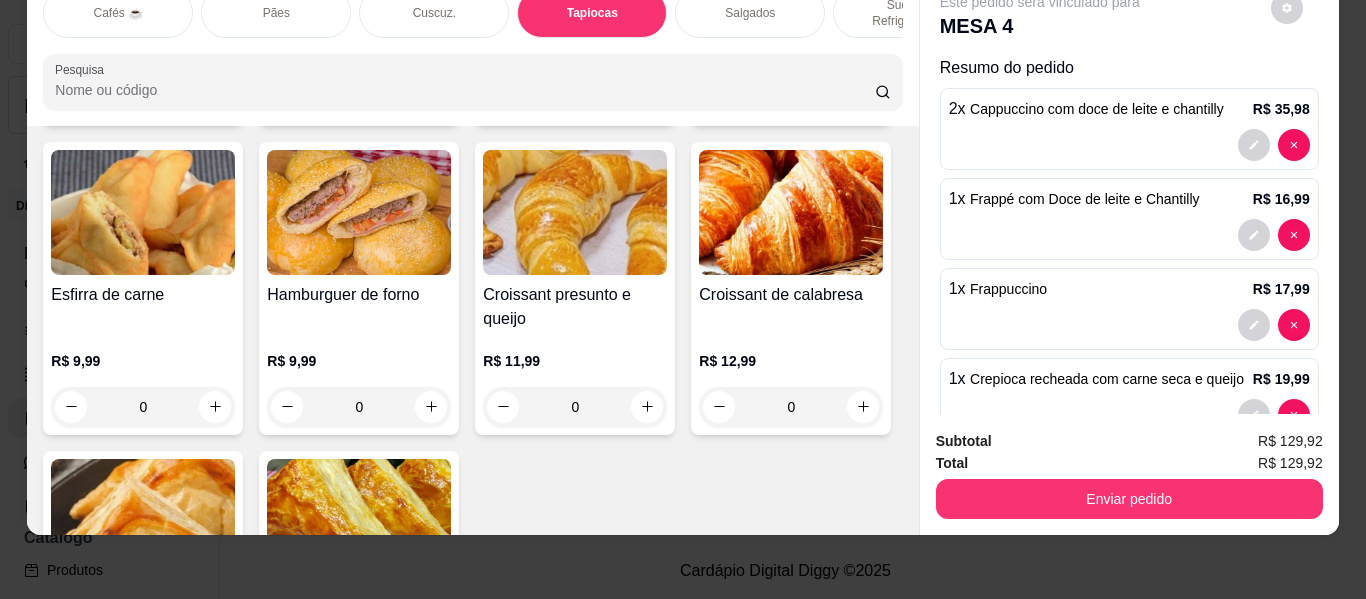 scroll, scrollTop: 6538, scrollLeft: 0, axis: vertical 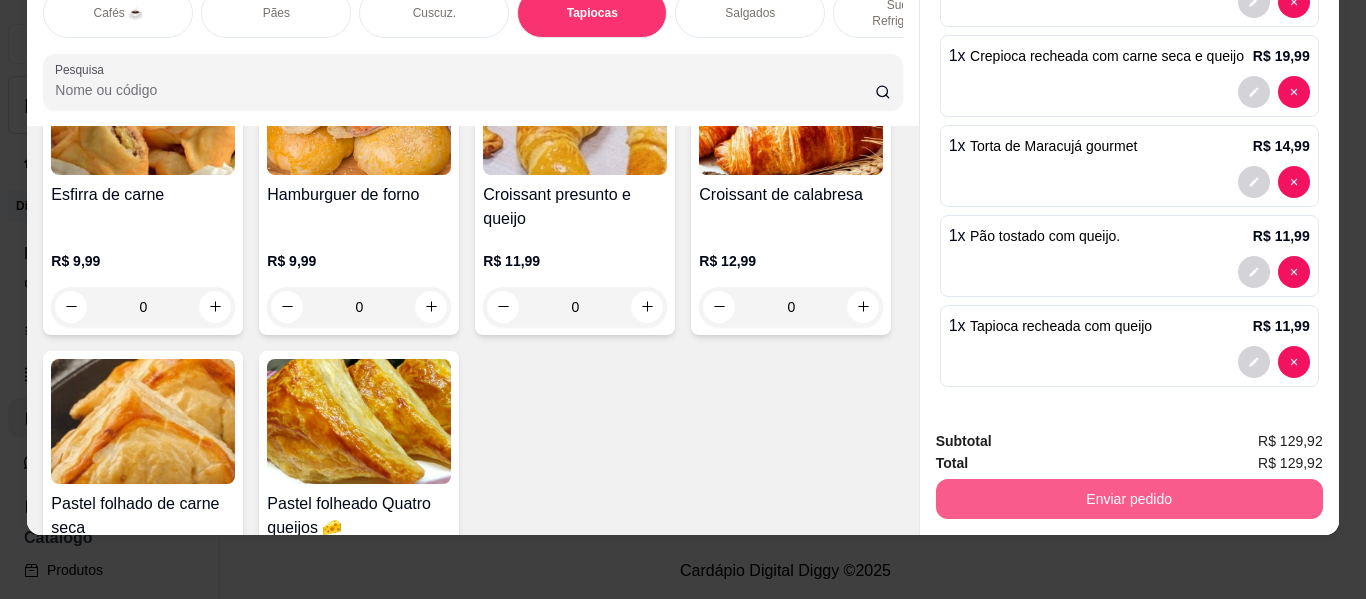 click on "Enviar pedido" at bounding box center (1129, 499) 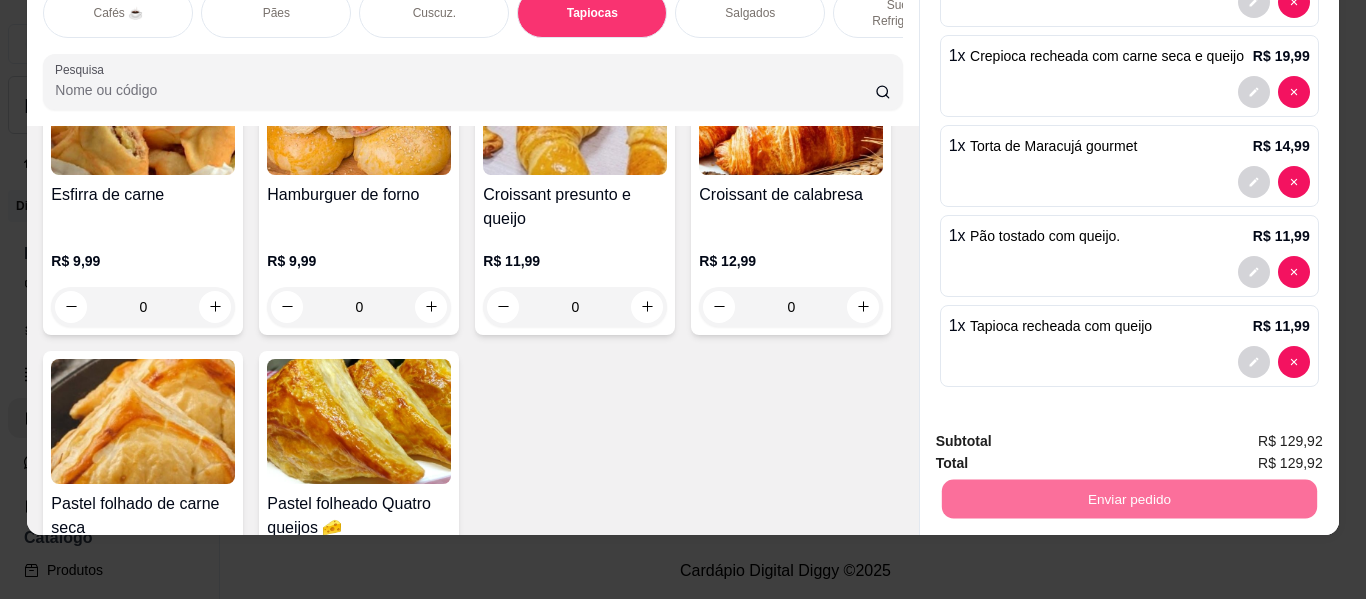 click on "Não registrar e enviar pedido" at bounding box center [1063, 434] 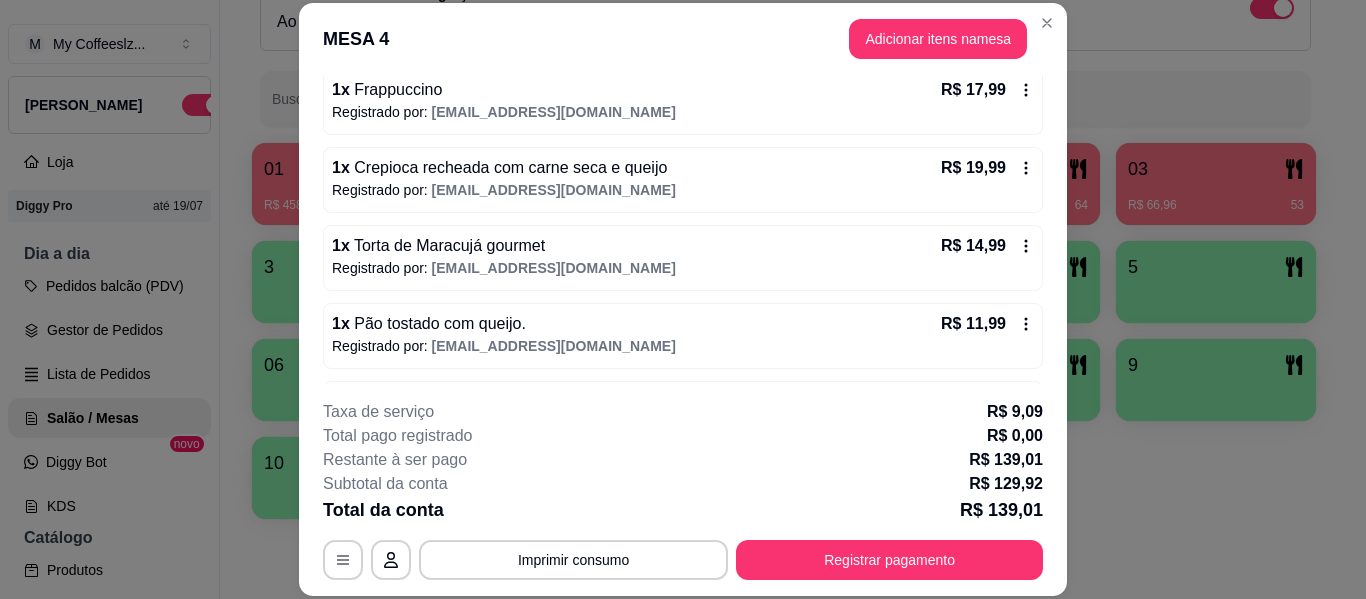 scroll, scrollTop: 422, scrollLeft: 0, axis: vertical 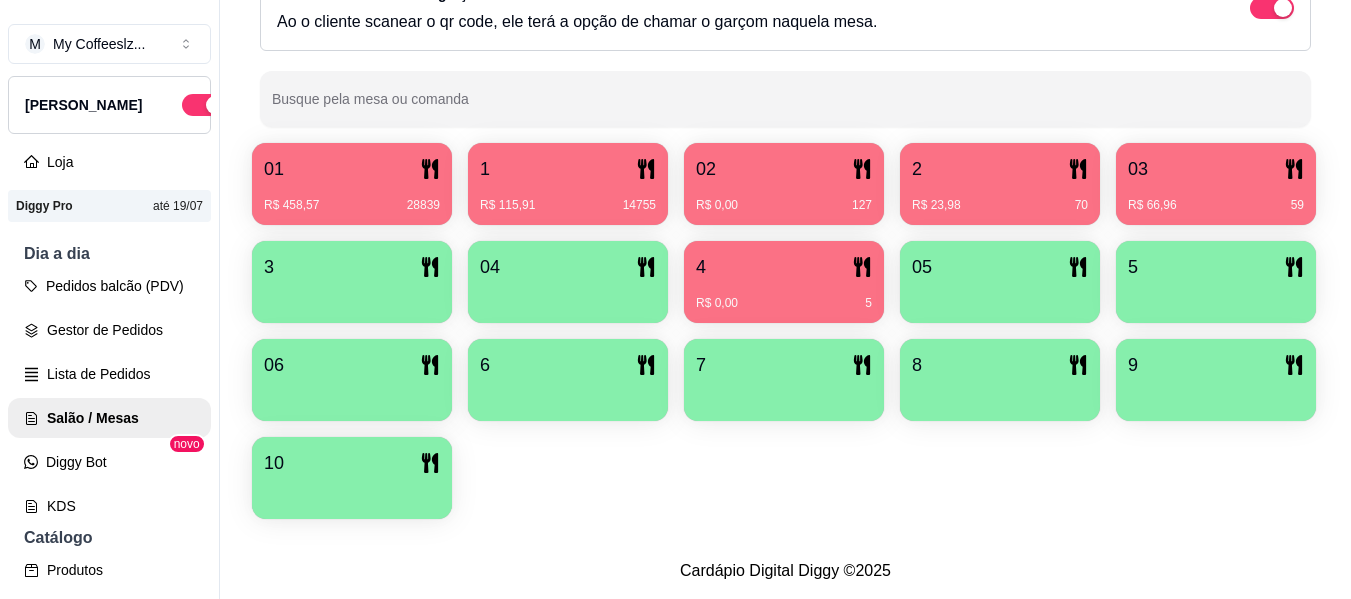 click on "R$ 66,96 59" at bounding box center (1216, 205) 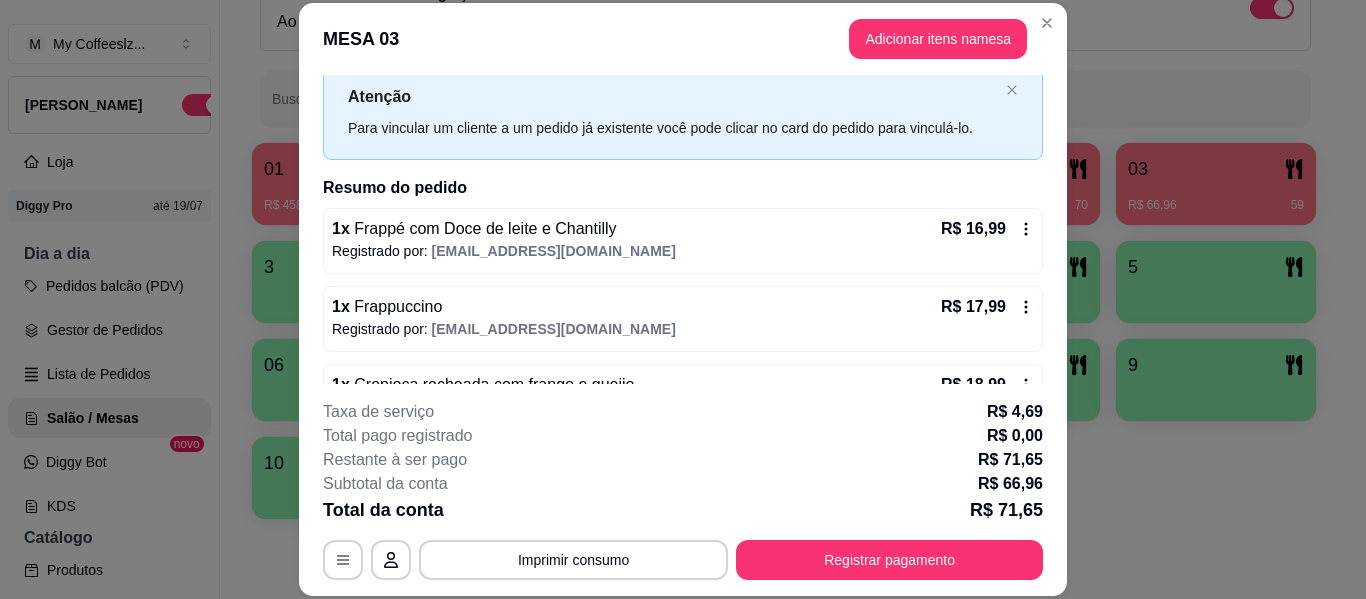 scroll, scrollTop: 188, scrollLeft: 0, axis: vertical 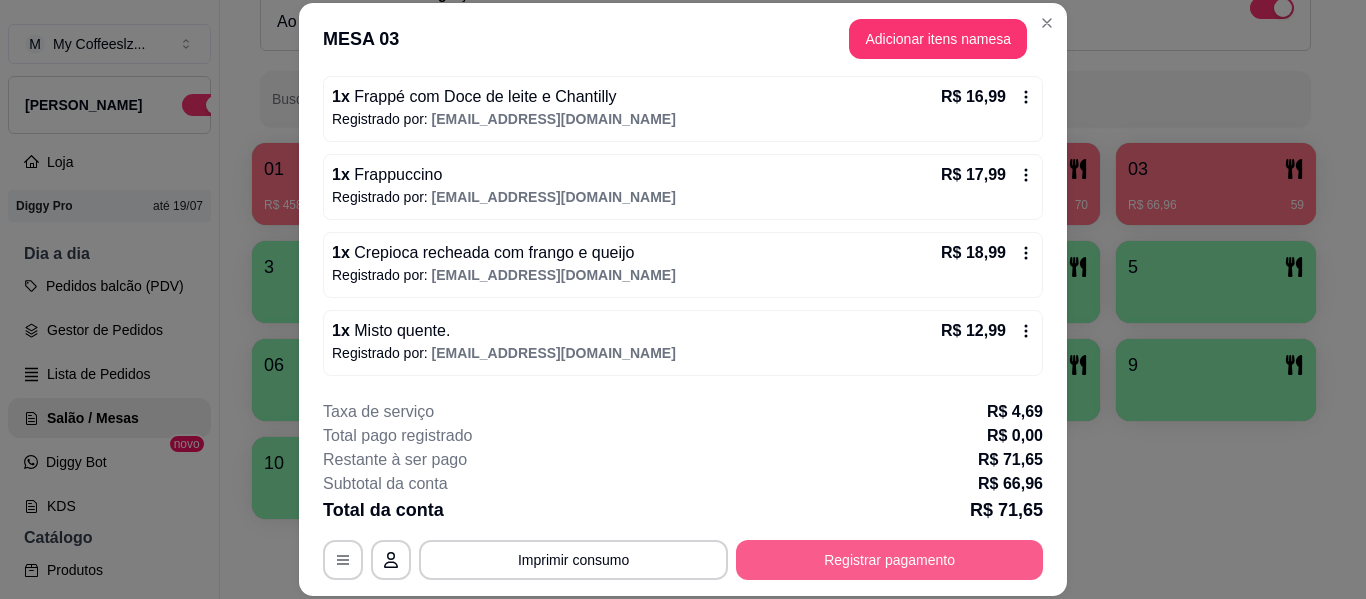 click on "Registrar pagamento" at bounding box center (889, 560) 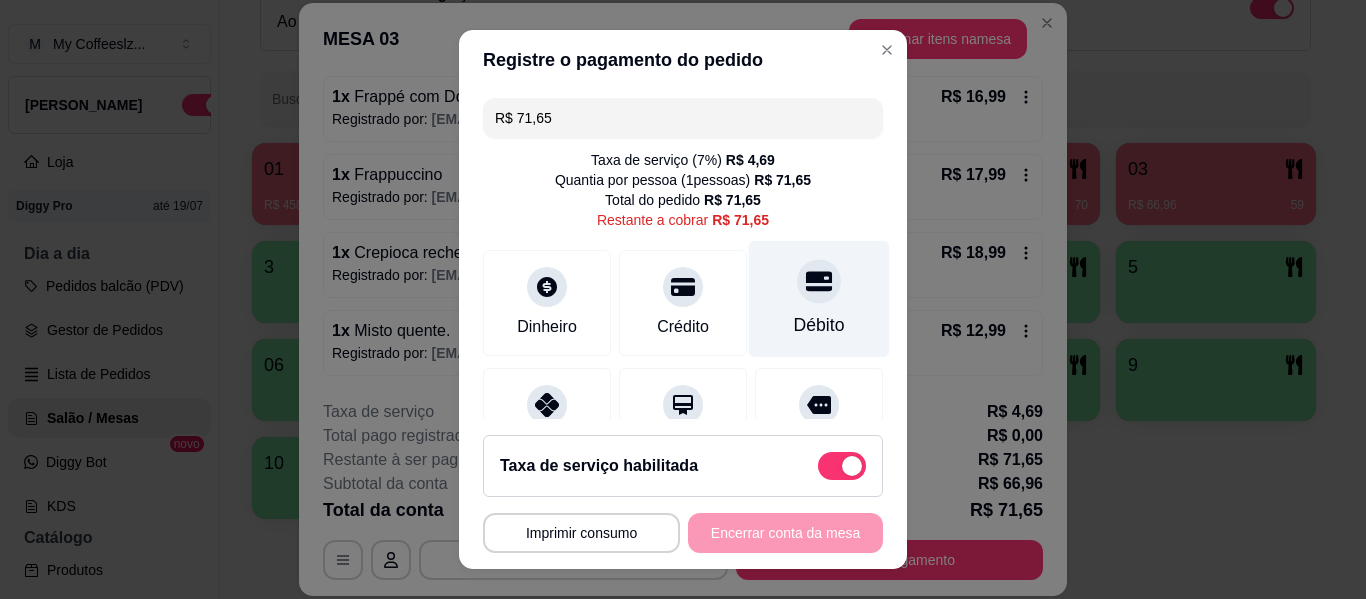 click on "Débito" at bounding box center (819, 299) 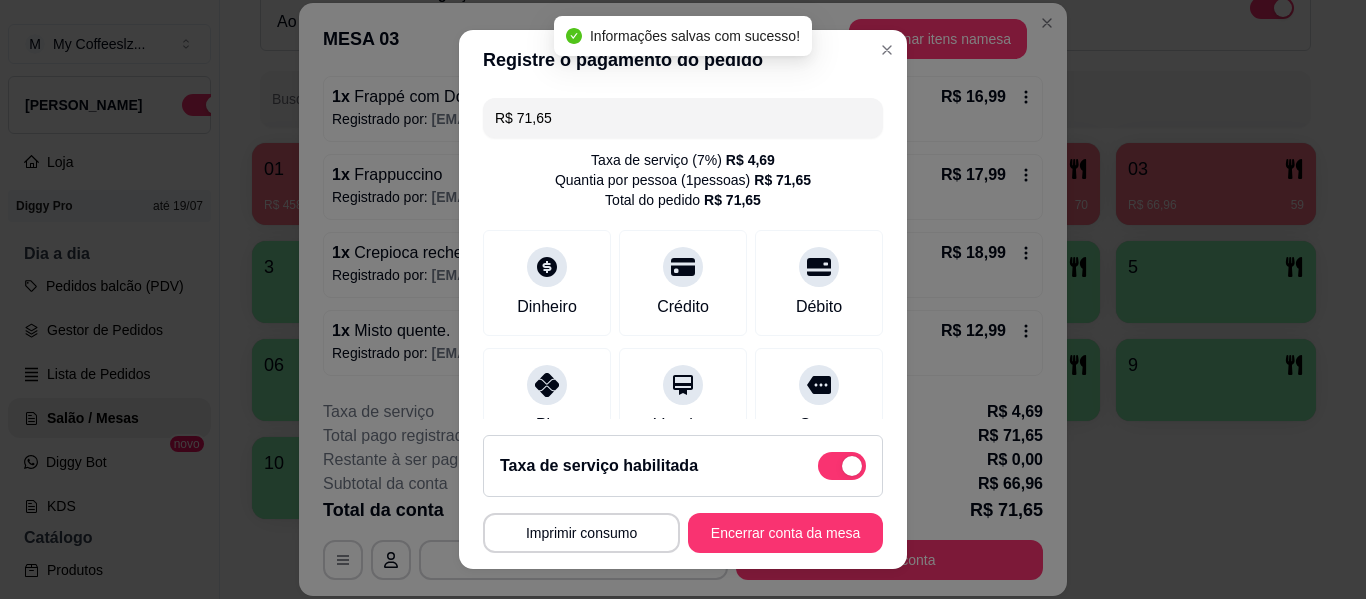 type on "R$ 0,00" 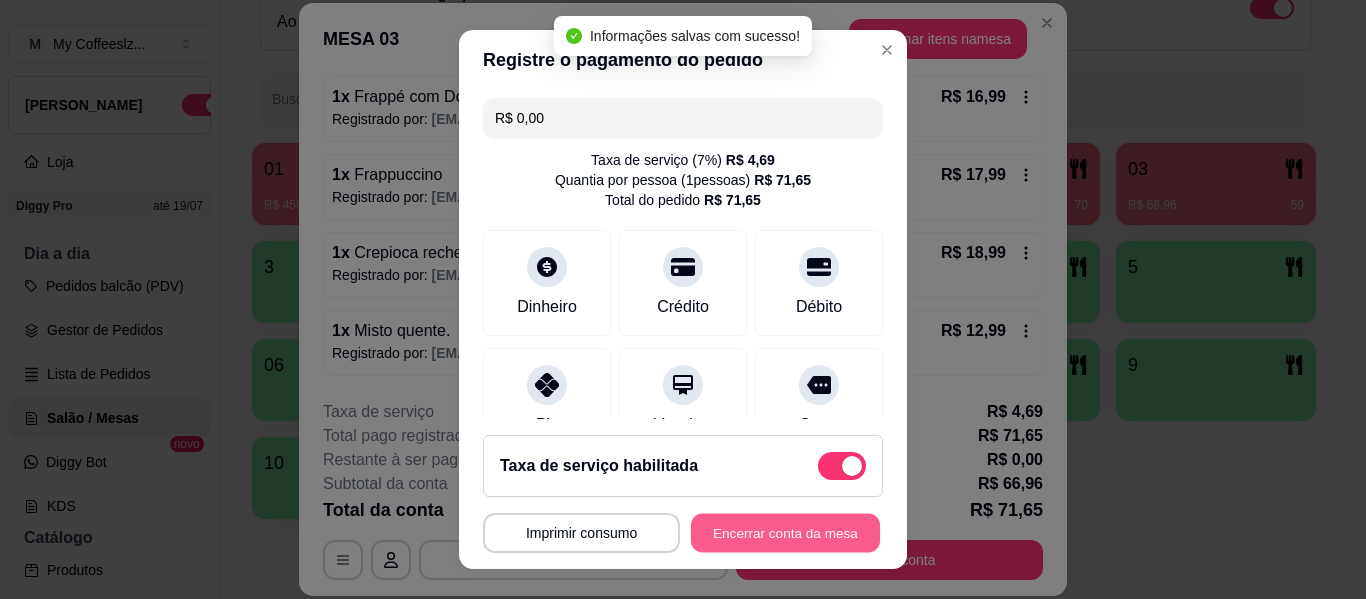 click on "Encerrar conta da mesa" at bounding box center [785, 533] 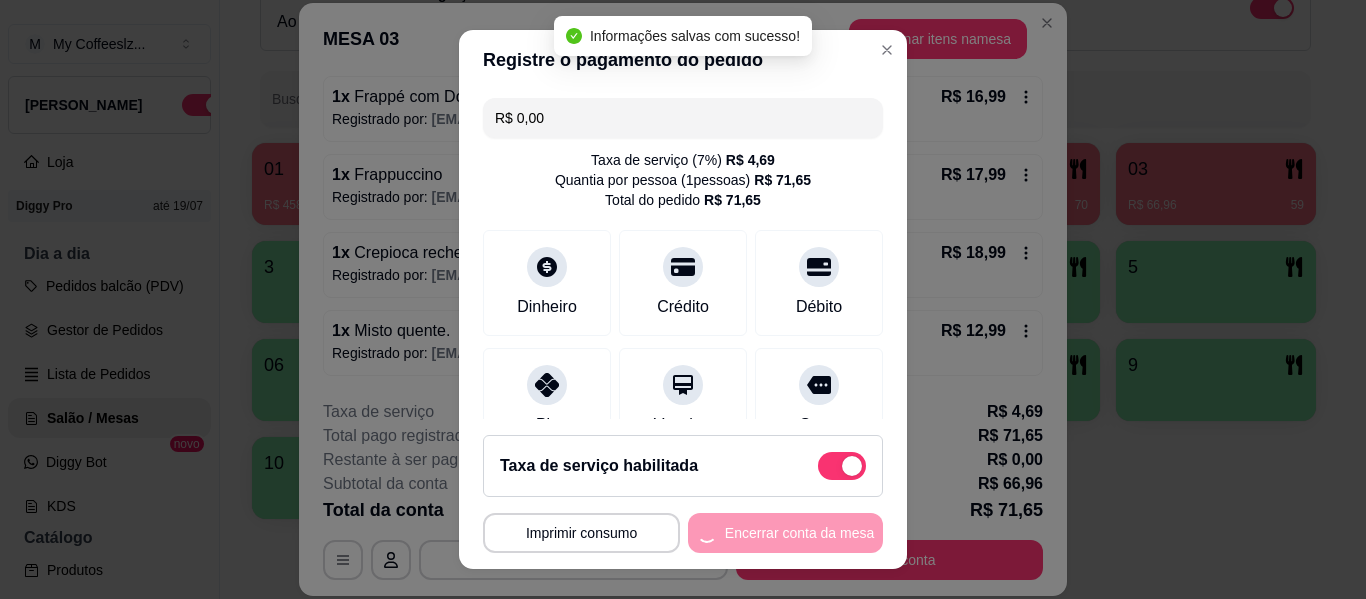 scroll, scrollTop: 0, scrollLeft: 0, axis: both 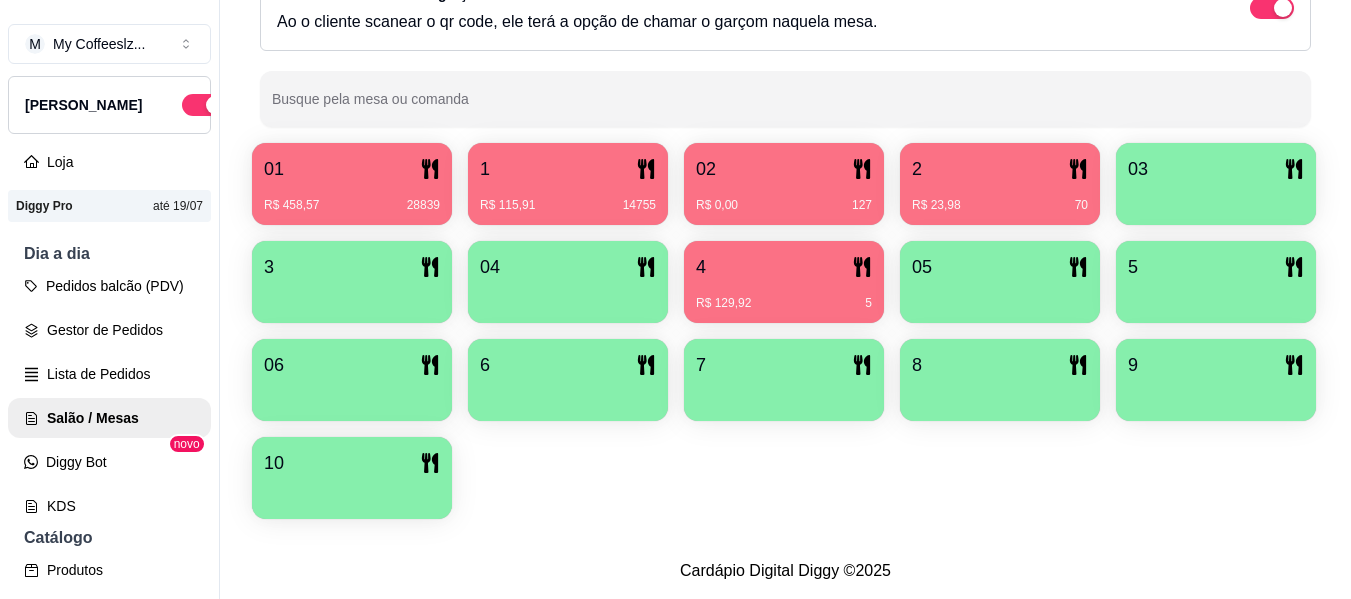 click on "2 R$ 23,98 70" at bounding box center [1000, 184] 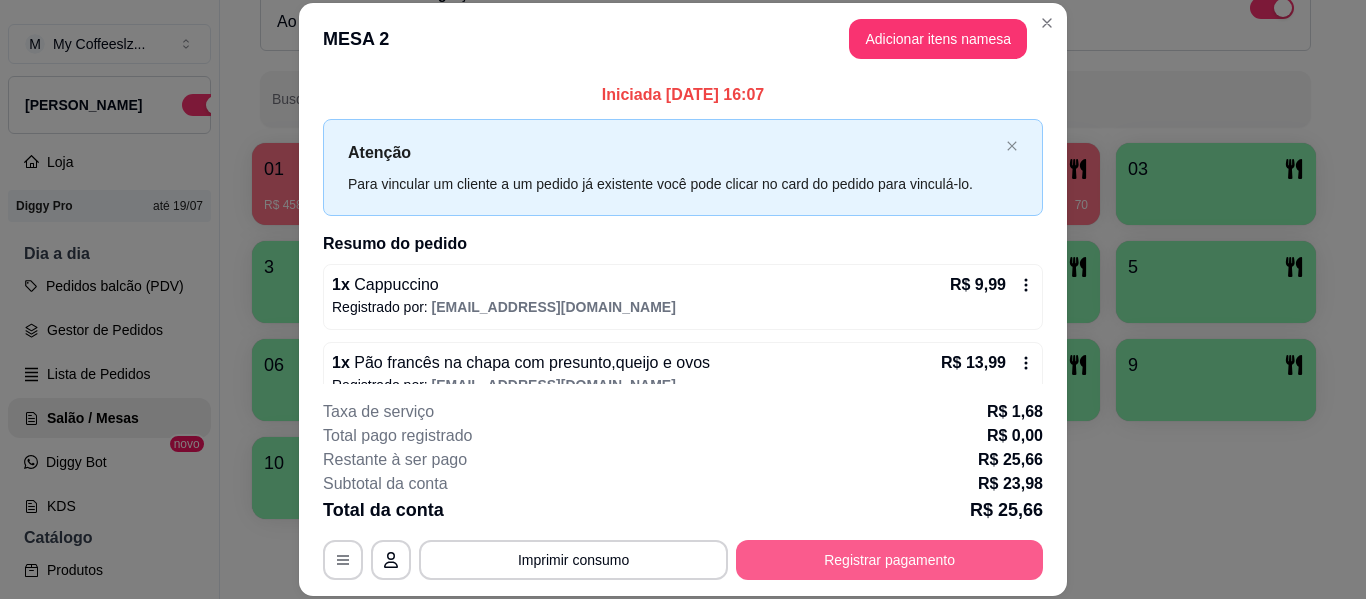 click on "Registrar pagamento" at bounding box center [889, 560] 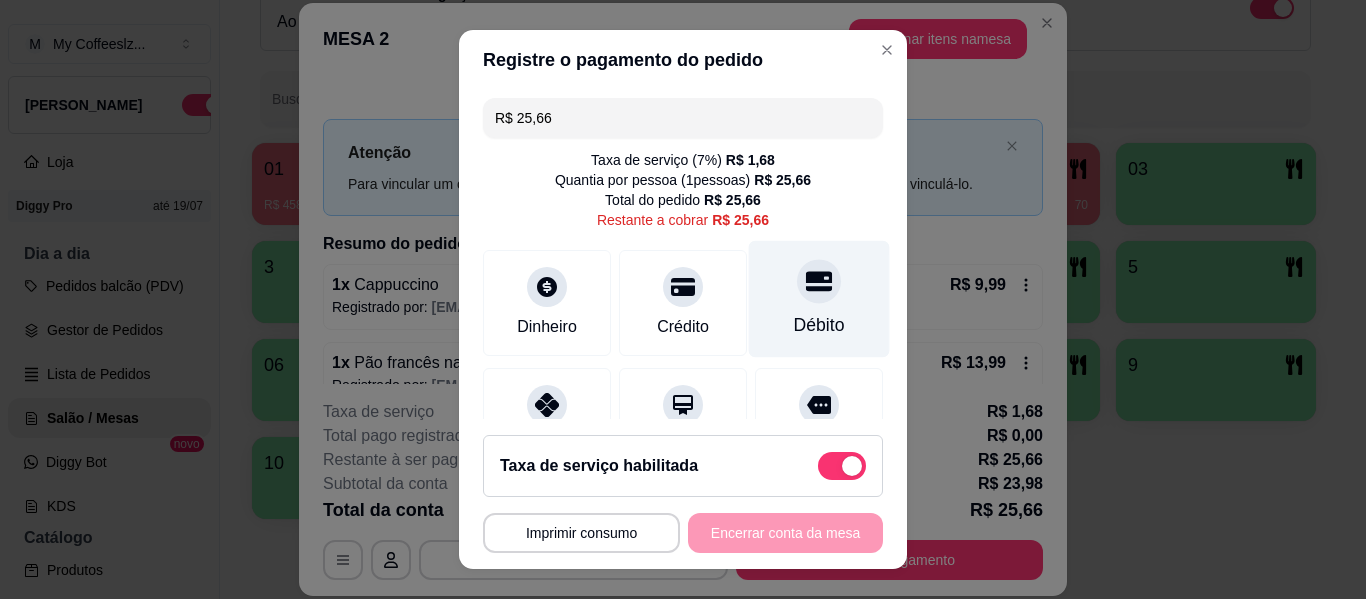 click on "Débito" at bounding box center (819, 299) 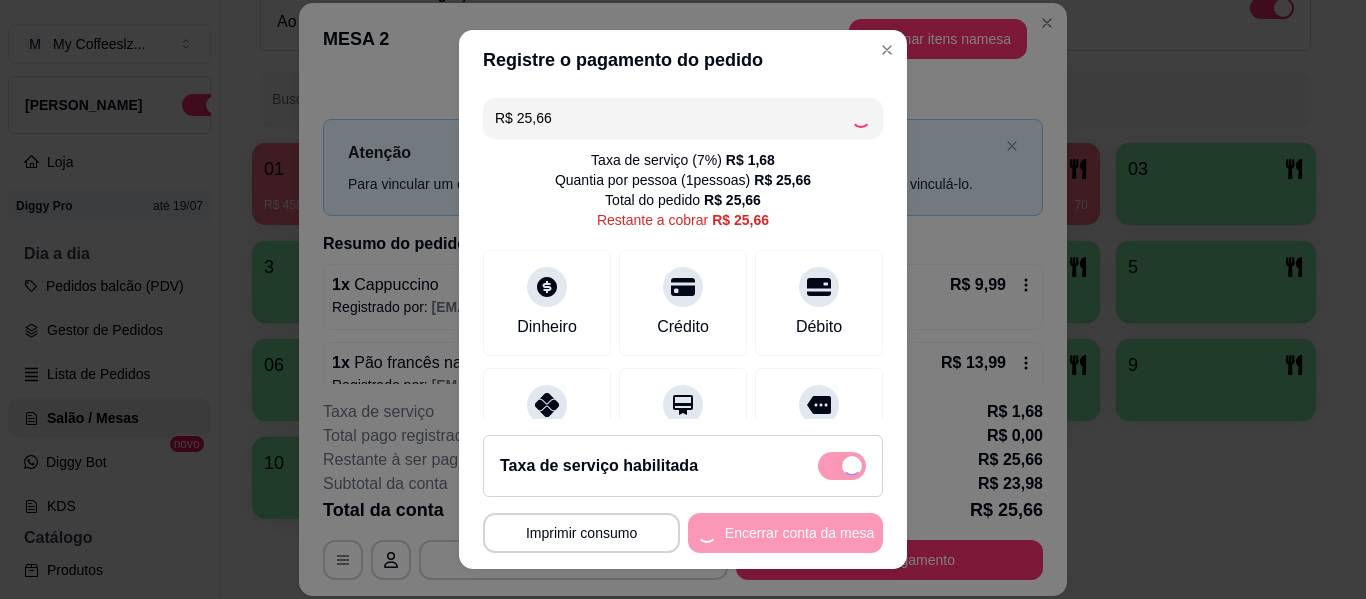 type on "R$ 0,00" 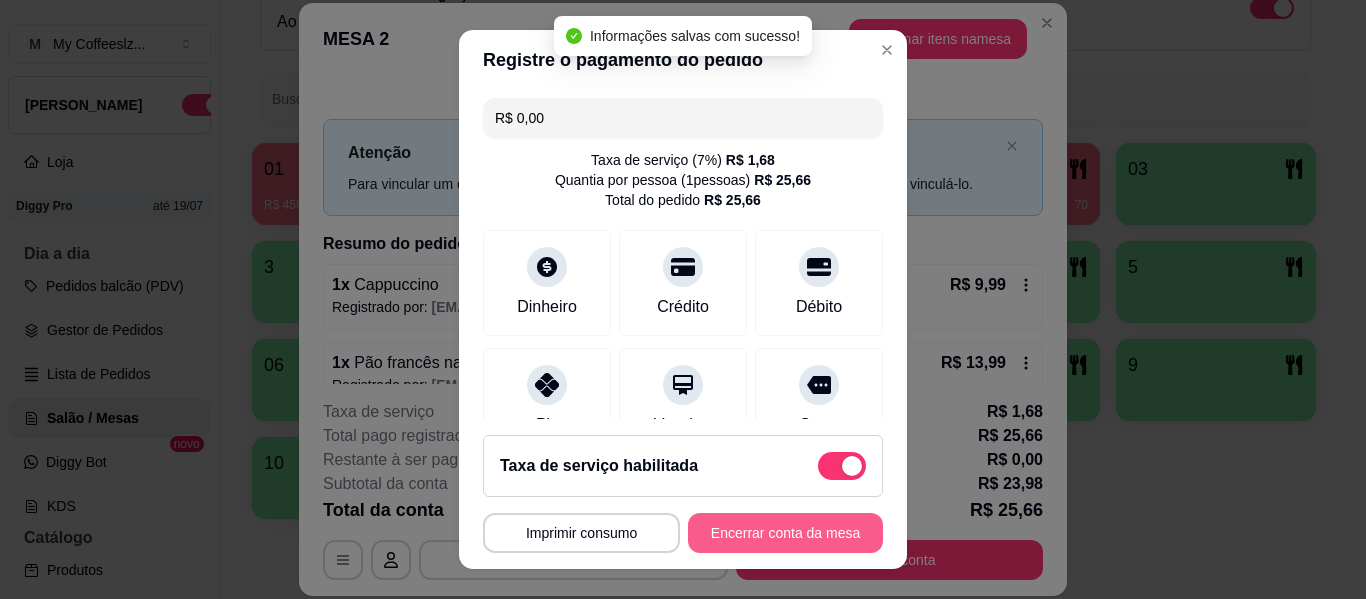 click on "Encerrar conta da mesa" at bounding box center (785, 533) 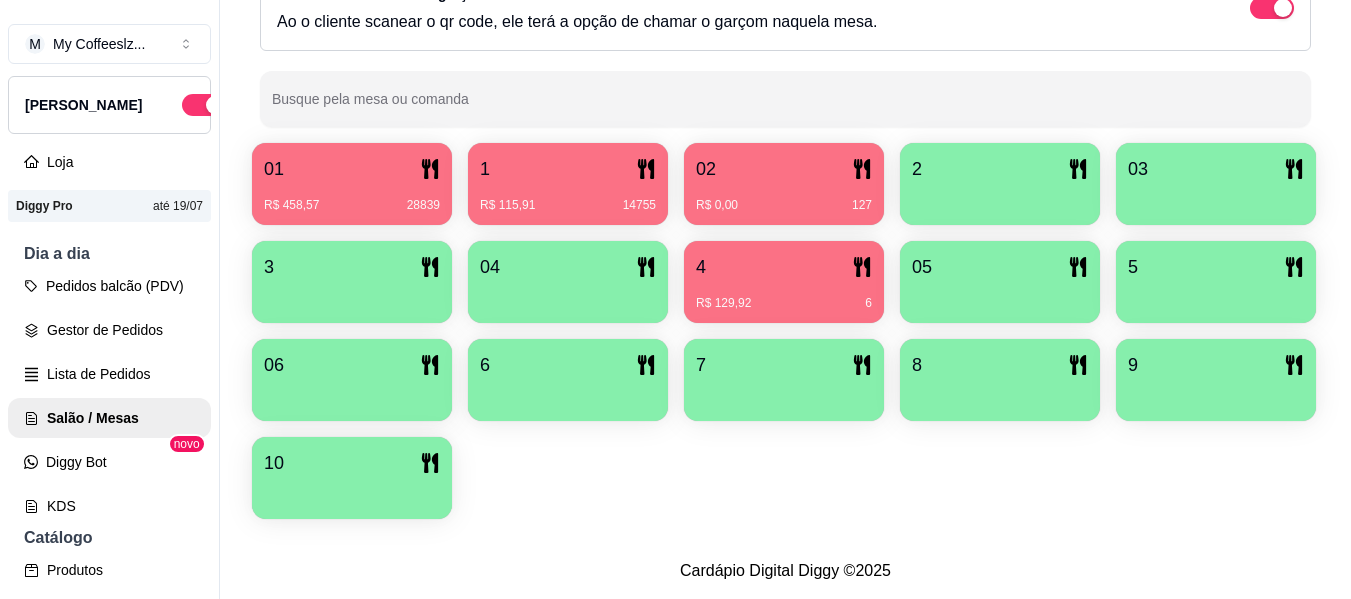 click on "02 R$ 0,00 127" at bounding box center [784, 184] 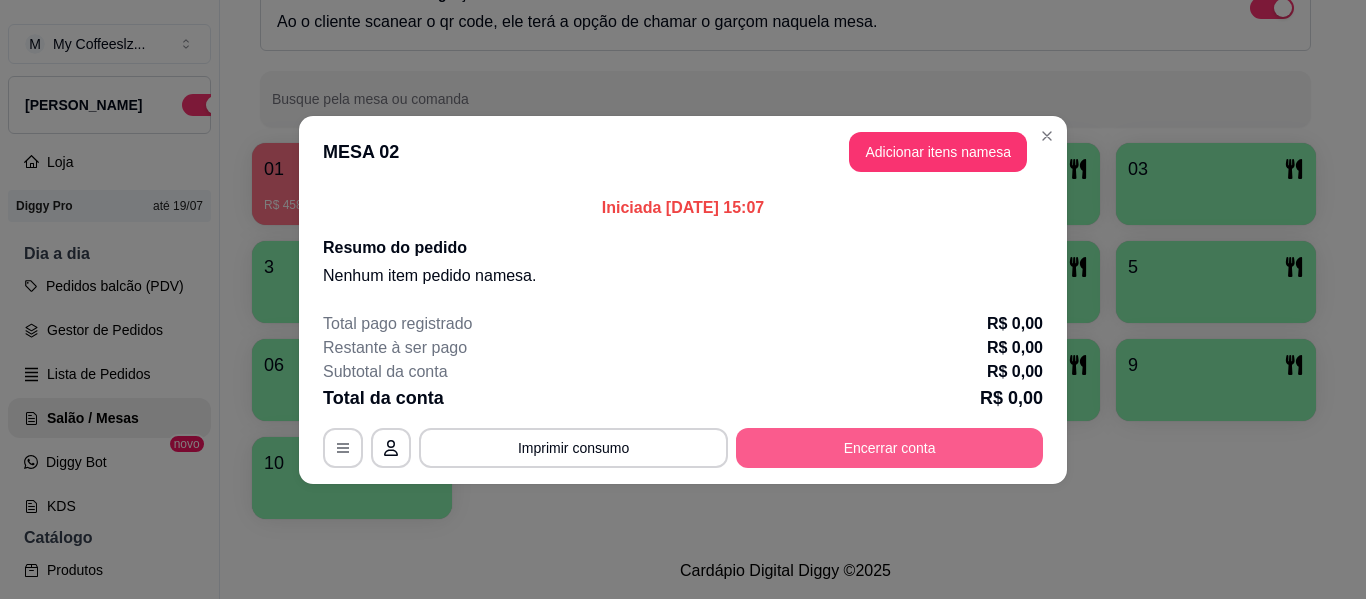click on "Encerrar conta" at bounding box center [889, 448] 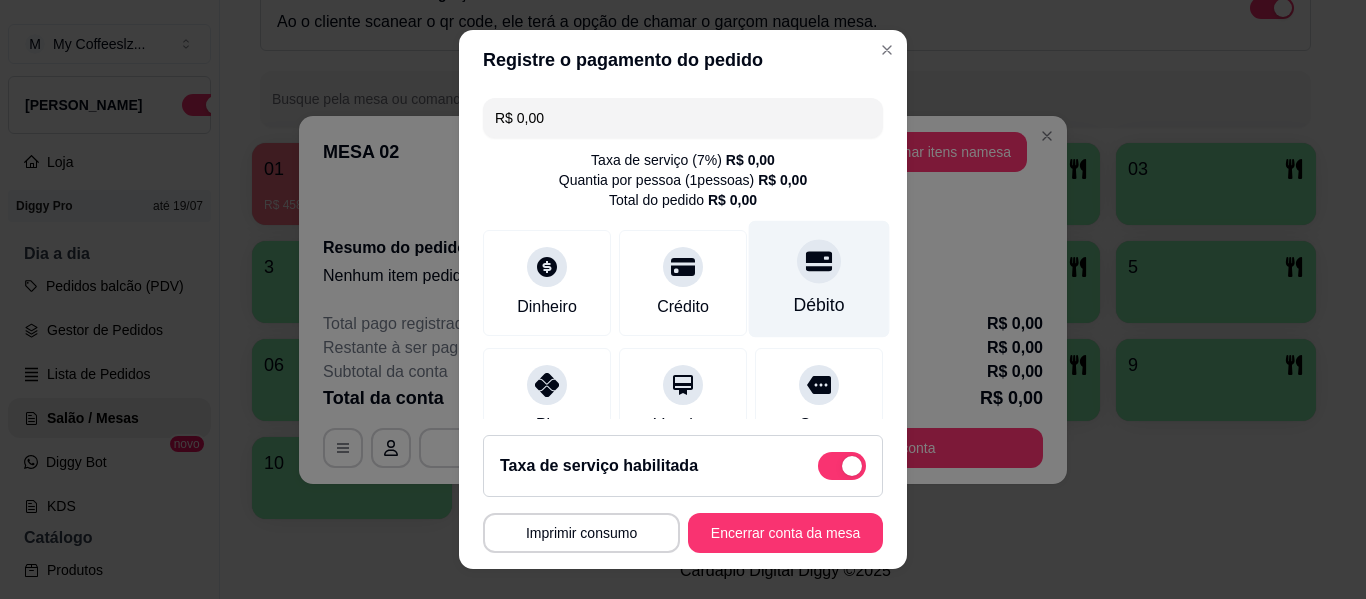 click at bounding box center (819, 261) 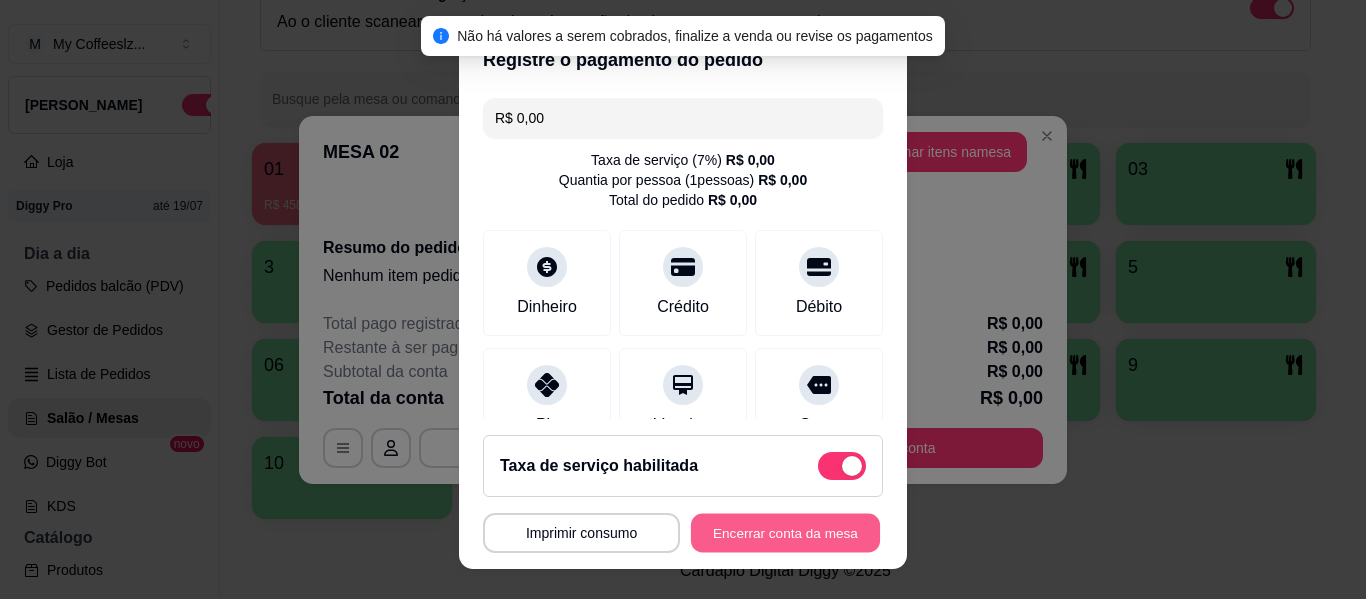click on "Encerrar conta da mesa" at bounding box center (785, 533) 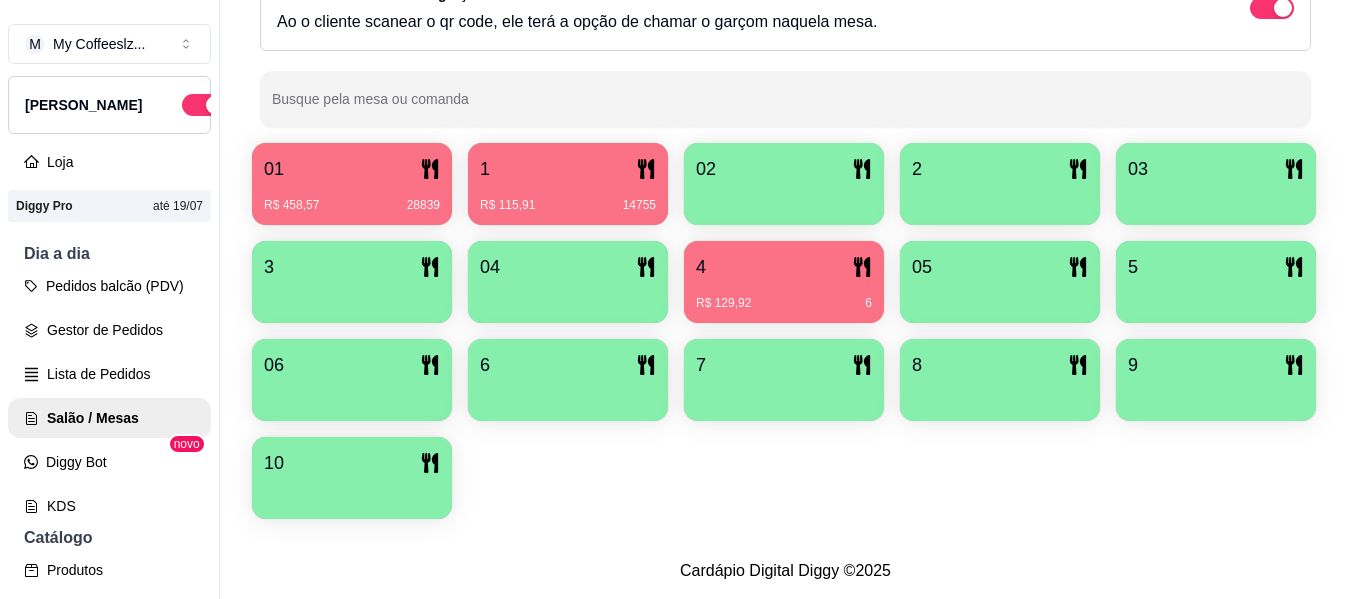 click on "2" at bounding box center [1000, 169] 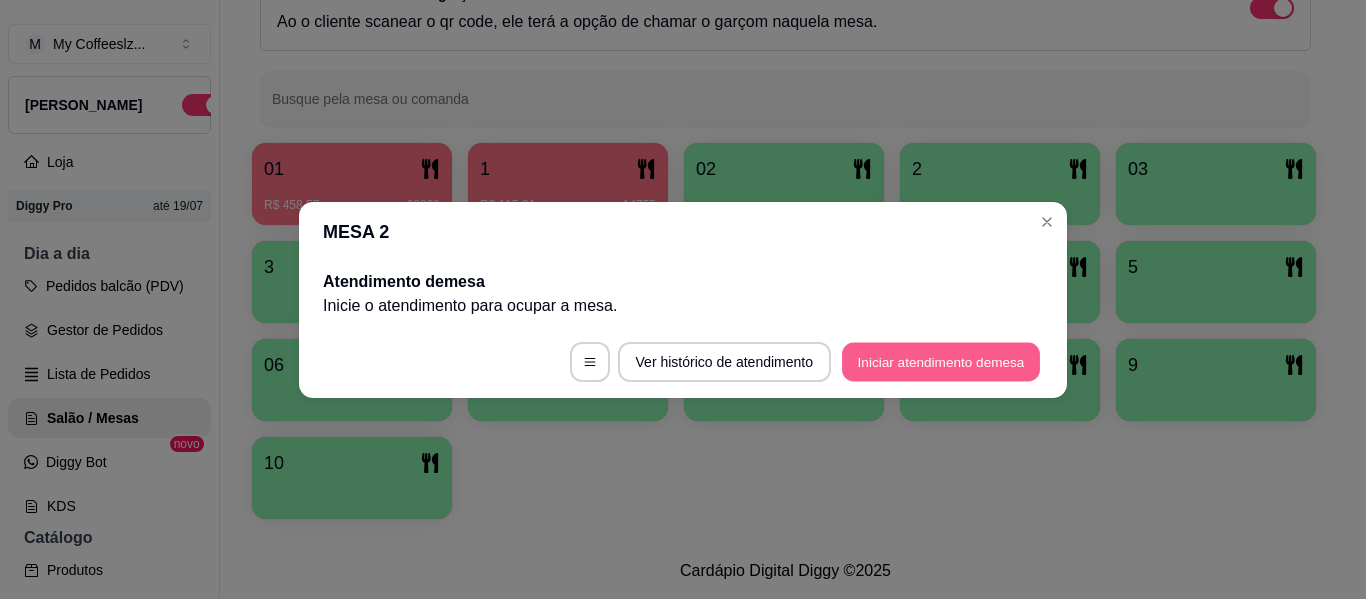 click on "Iniciar atendimento de  mesa" at bounding box center (941, 361) 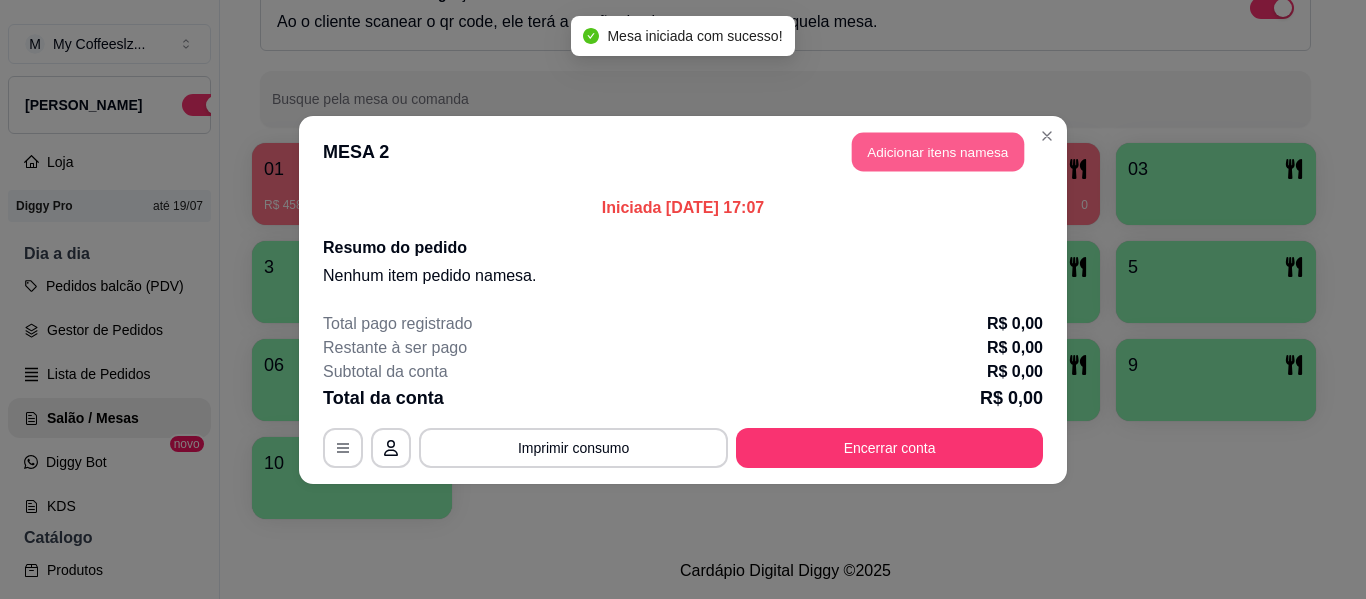 click on "Adicionar itens na  mesa" at bounding box center [938, 151] 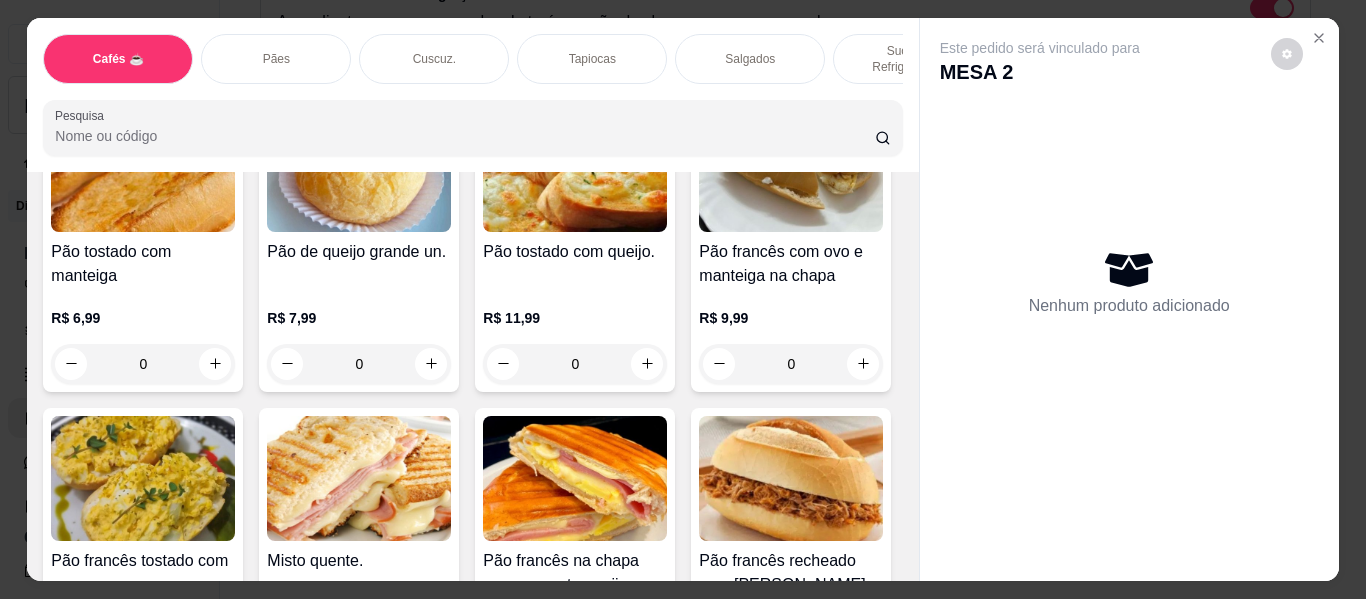 scroll, scrollTop: 3300, scrollLeft: 0, axis: vertical 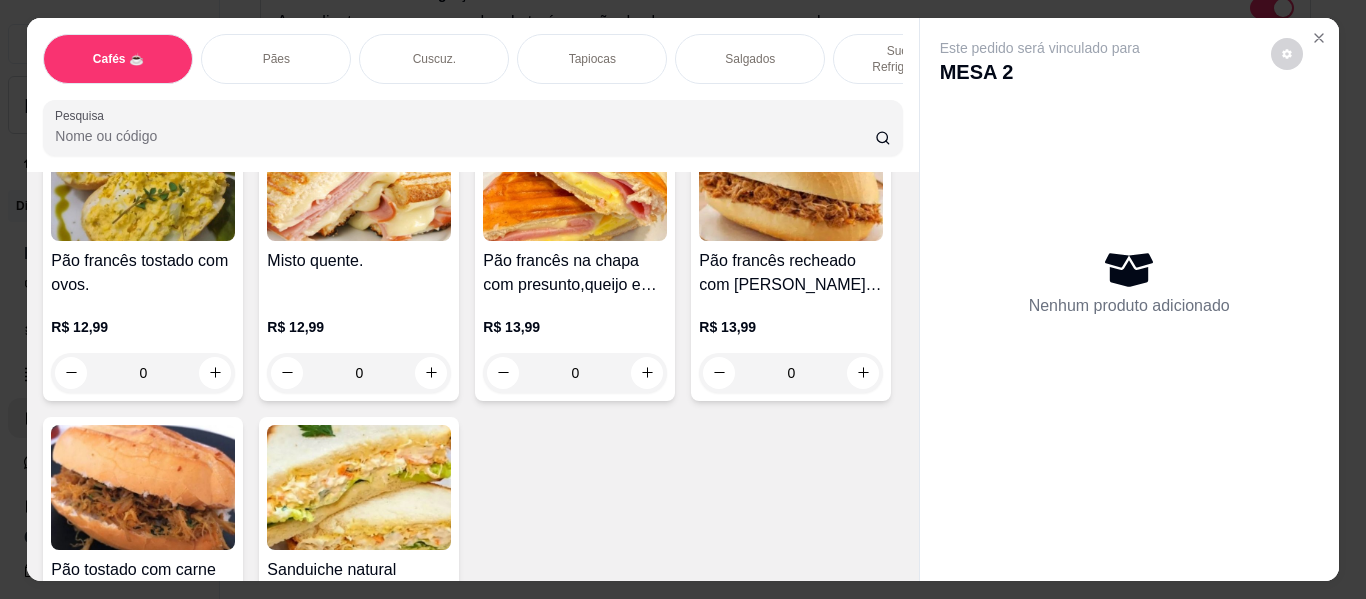 click 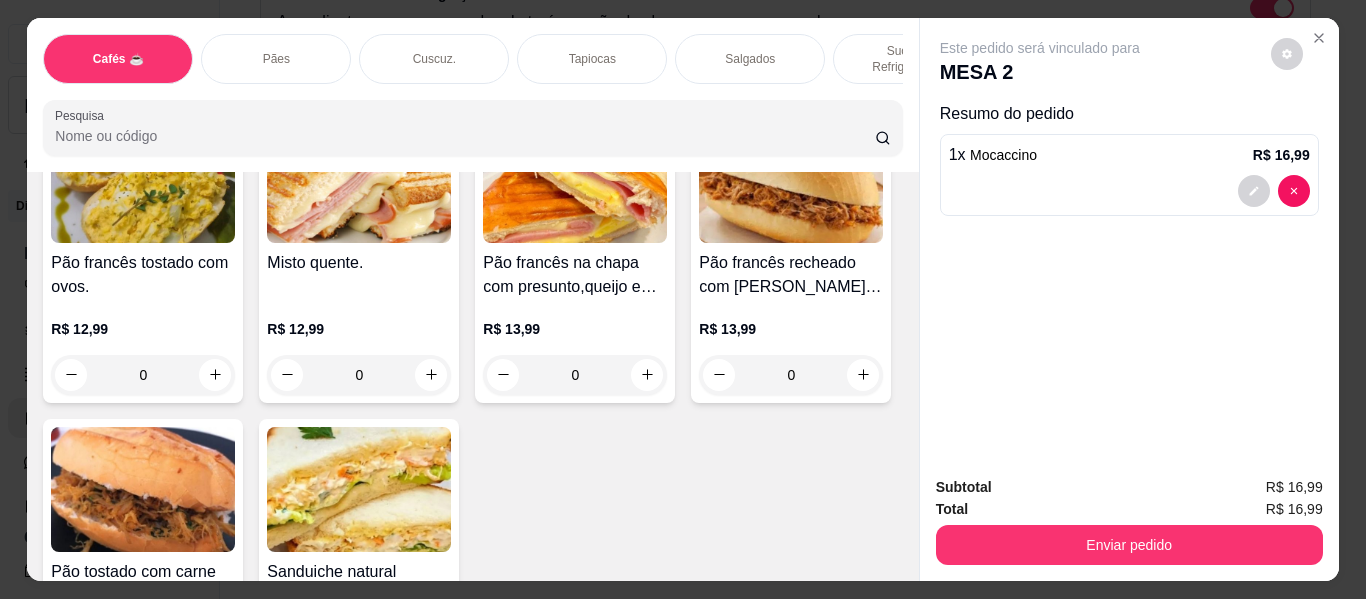 click on "Tapiocas" at bounding box center (592, 59) 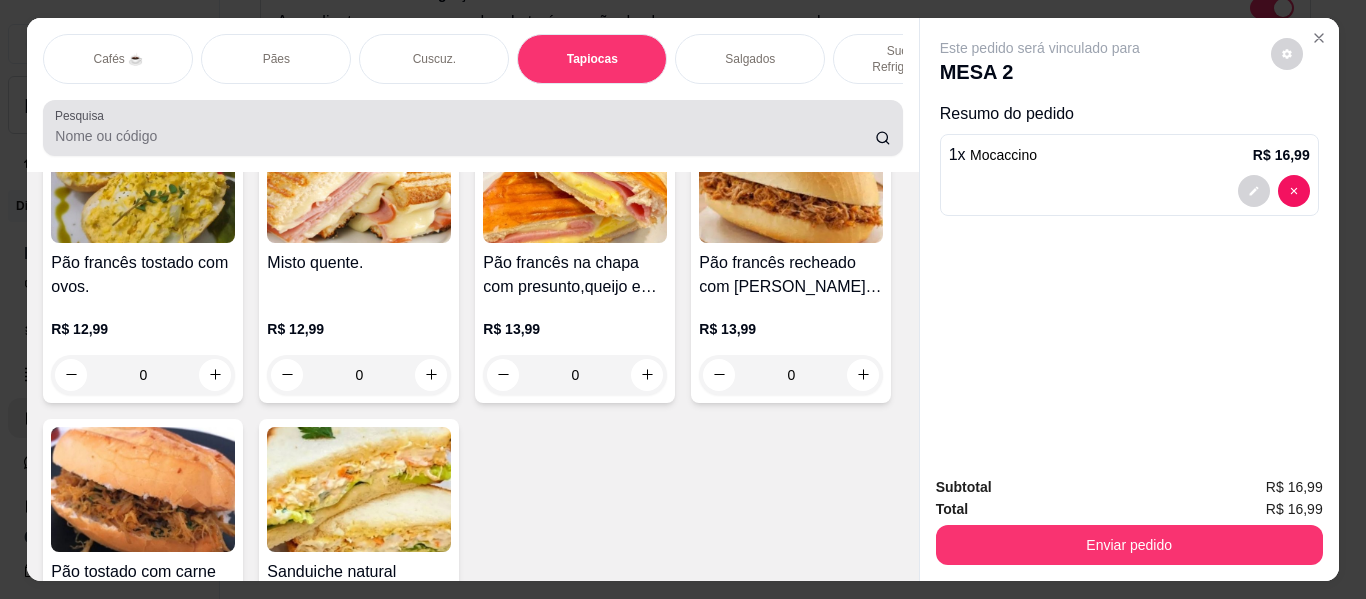 scroll, scrollTop: 6033, scrollLeft: 0, axis: vertical 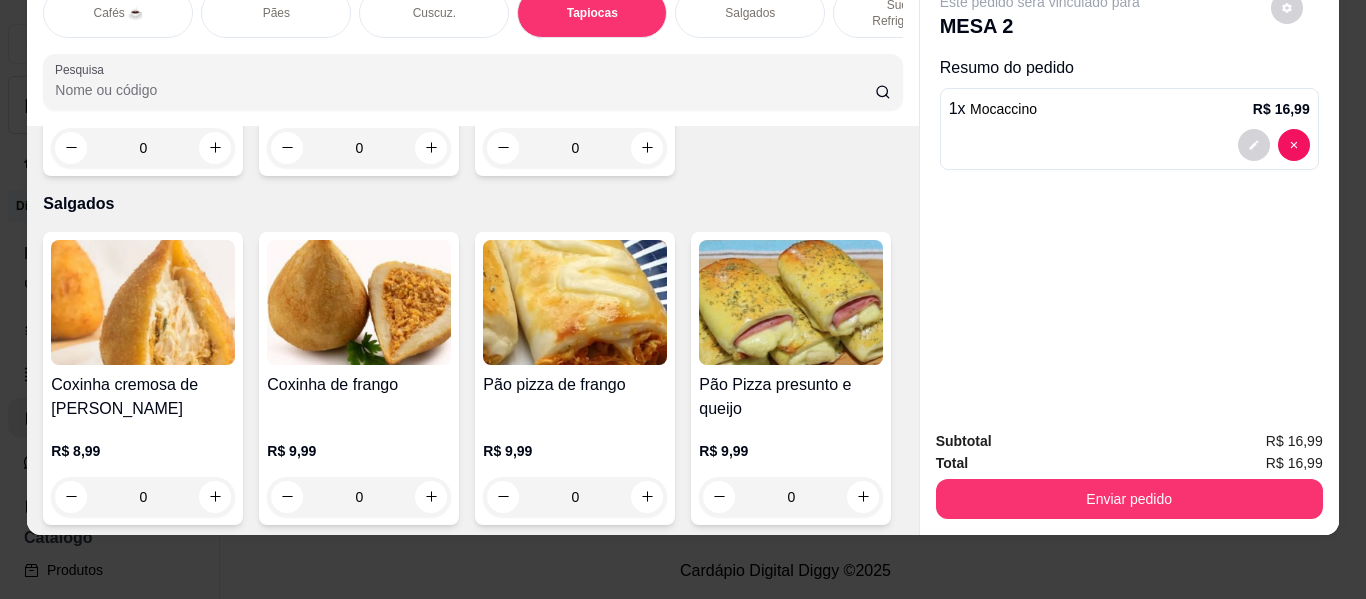 click 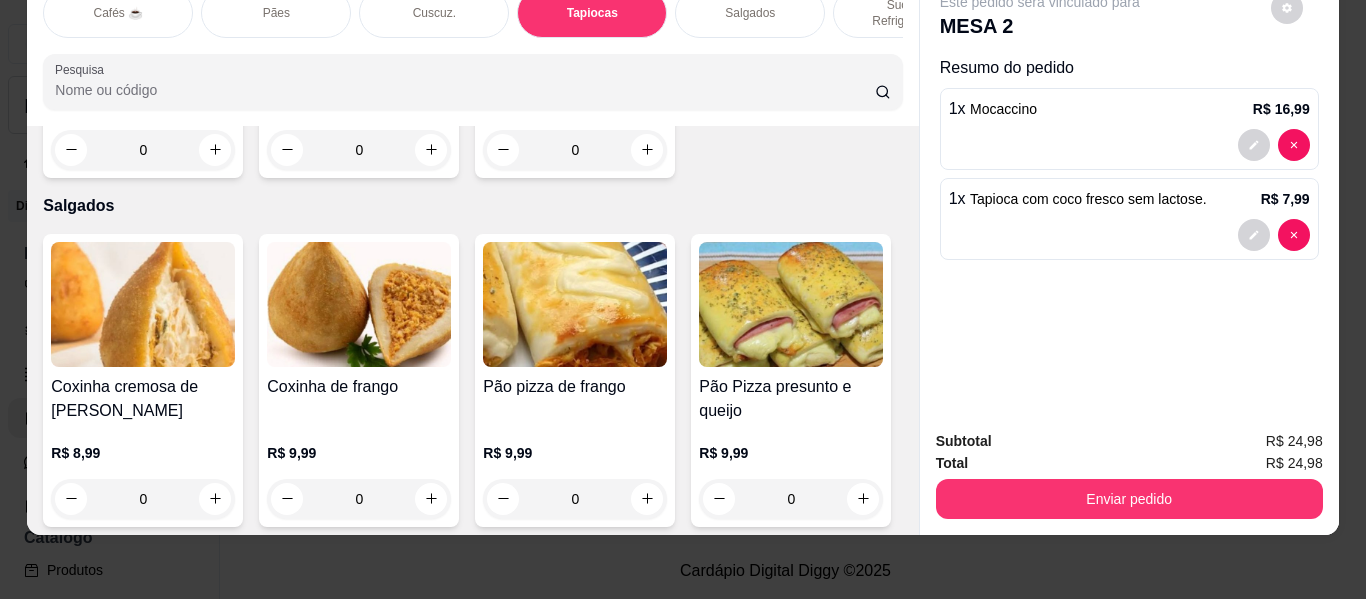 click at bounding box center (214, -1087) 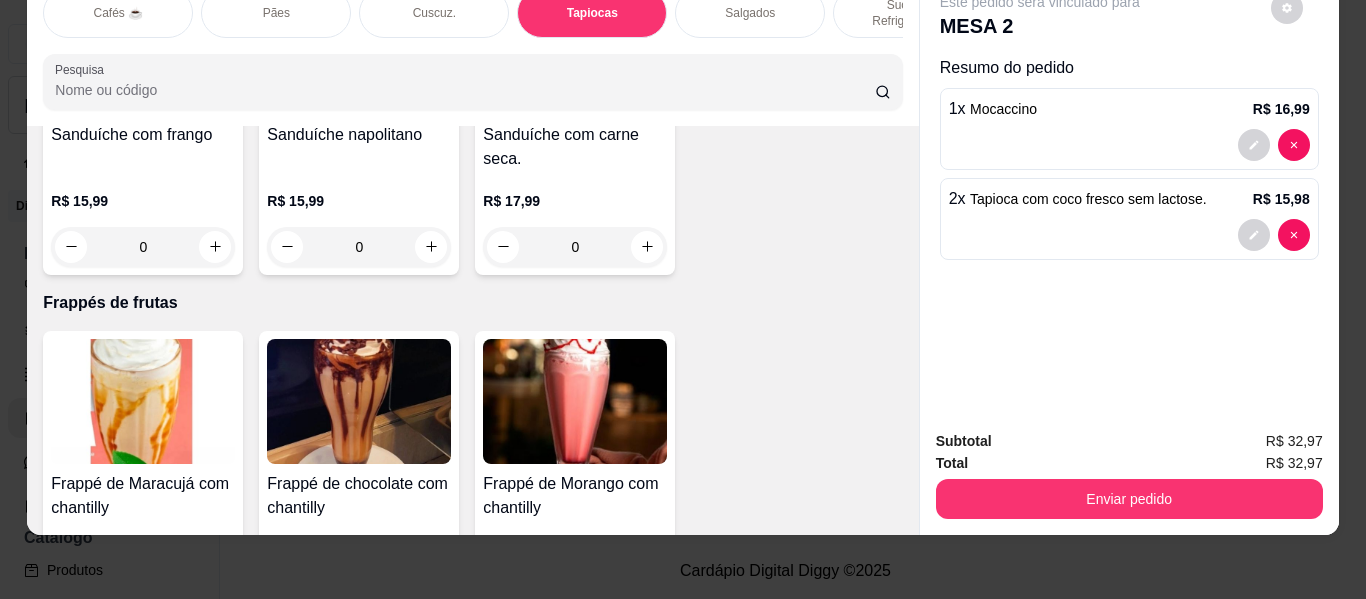 scroll, scrollTop: 9633, scrollLeft: 0, axis: vertical 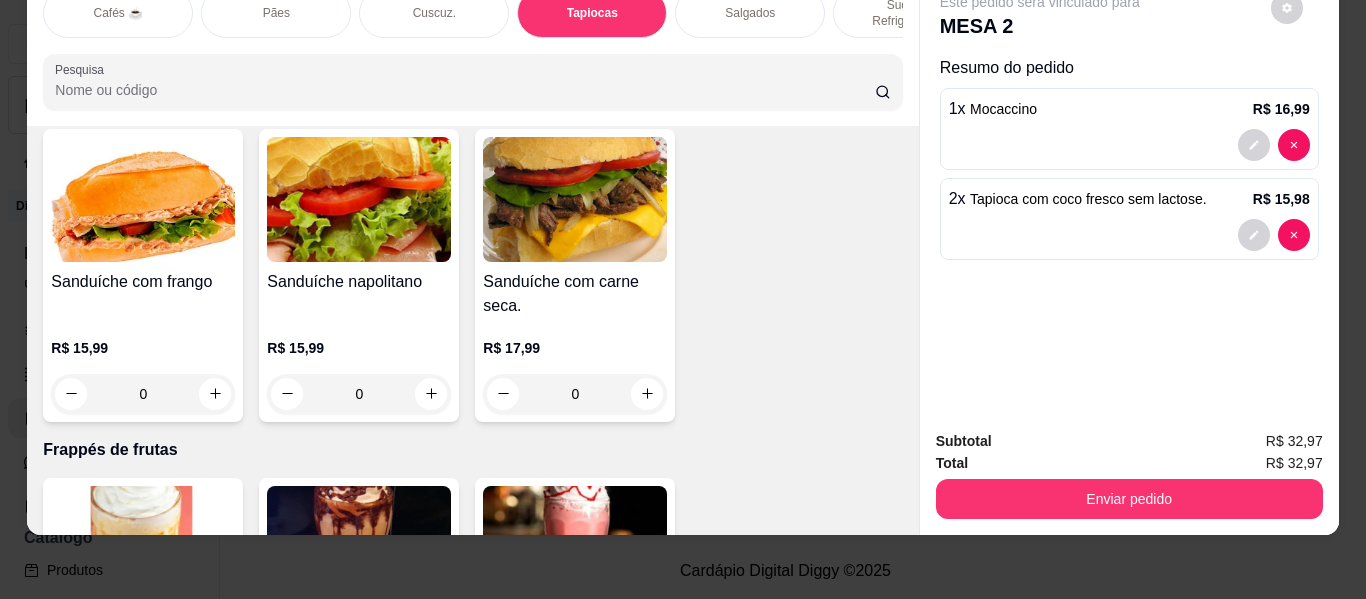 click 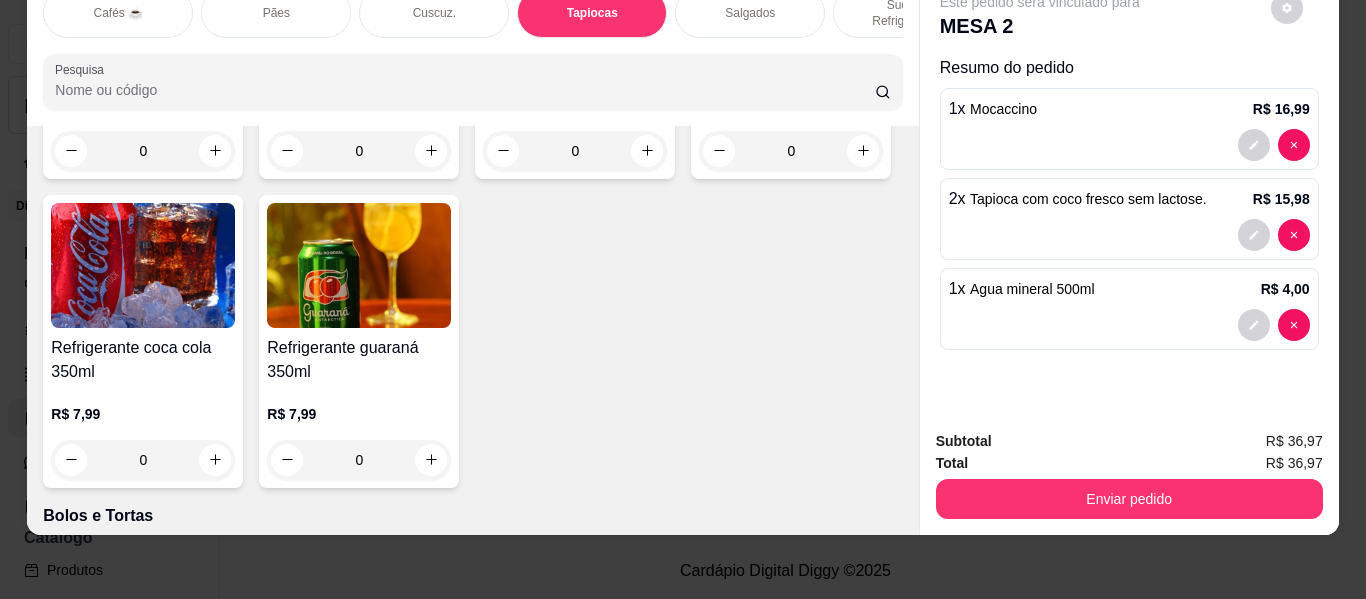 scroll, scrollTop: 8248, scrollLeft: 0, axis: vertical 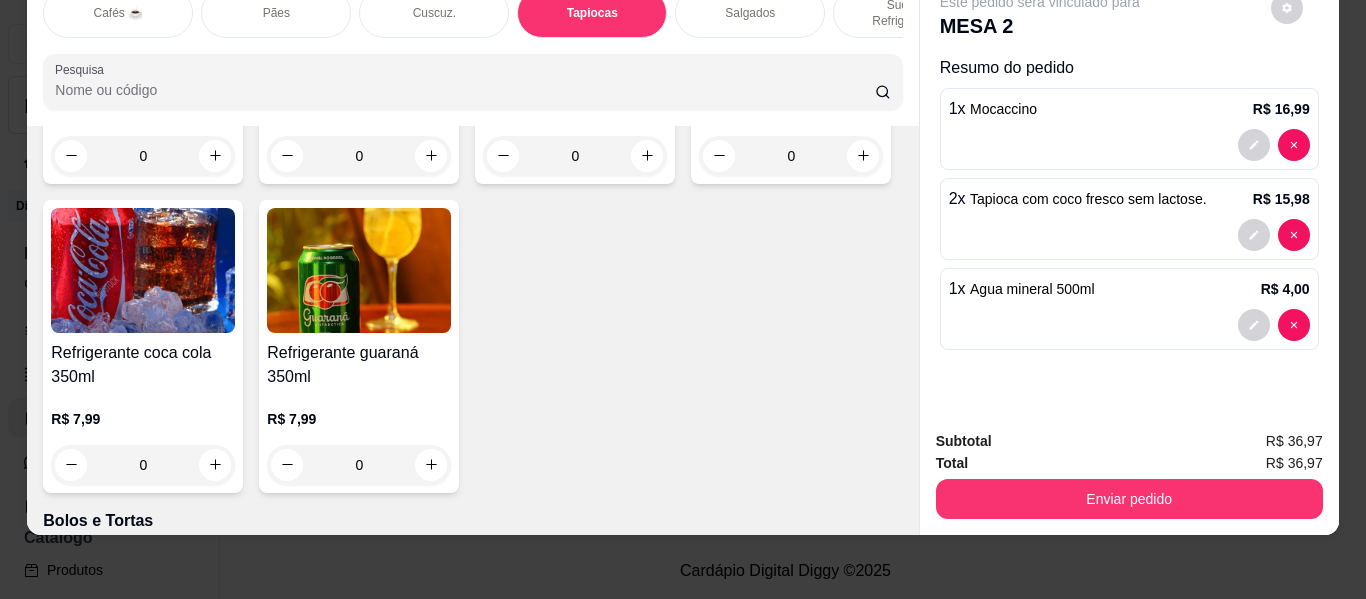 click 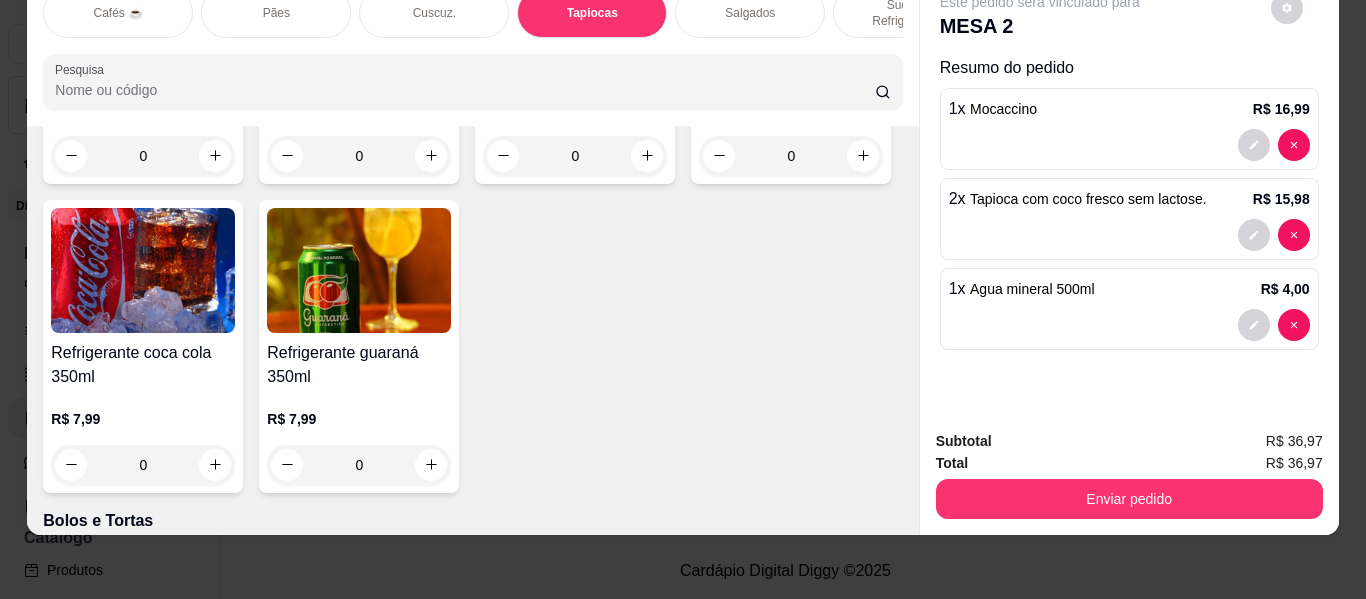 type on "1" 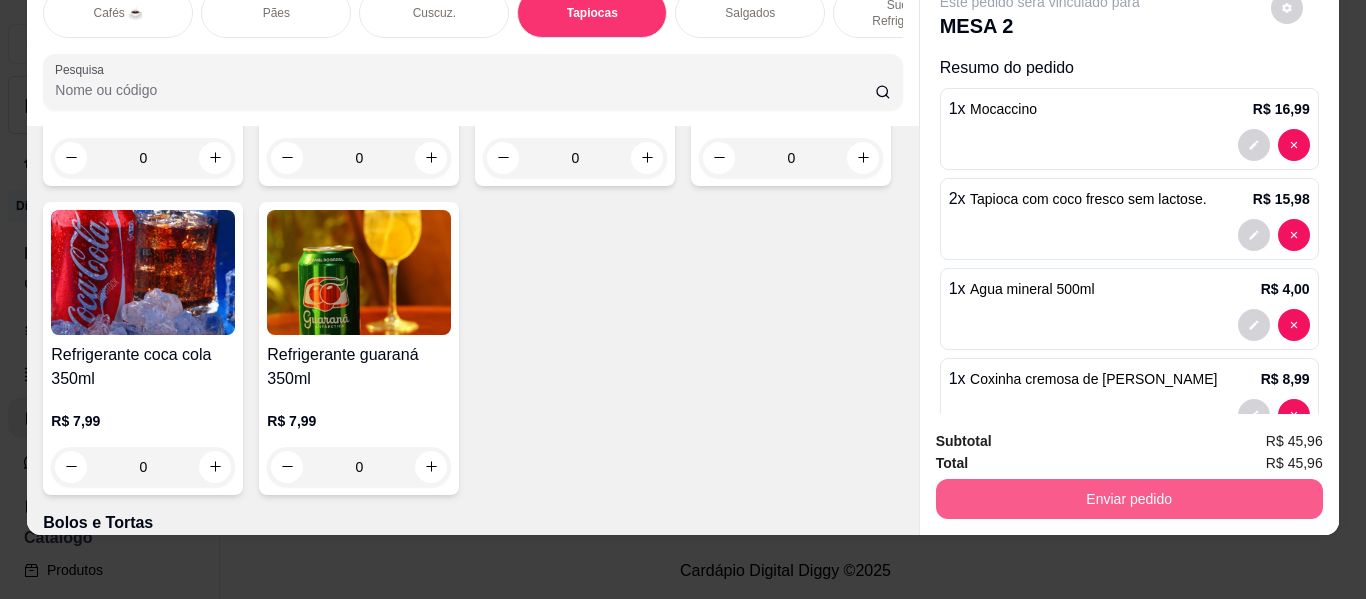 click on "Enviar pedido" at bounding box center (1129, 499) 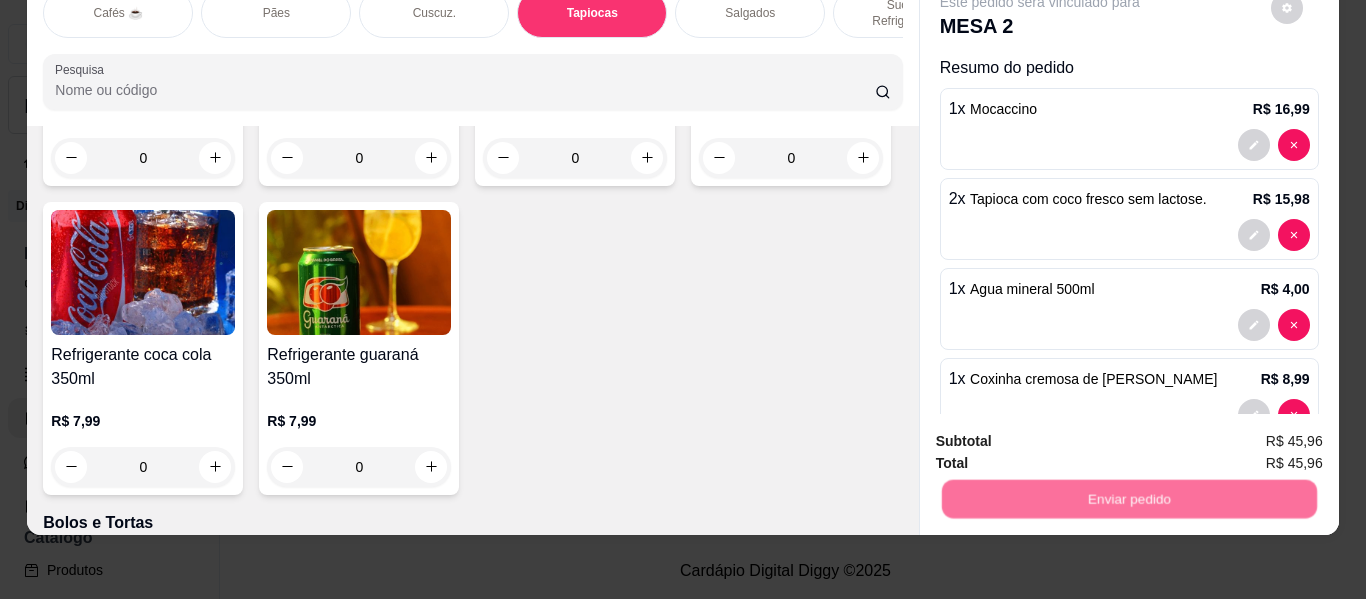 click on "Não registrar e enviar pedido" at bounding box center (1063, 434) 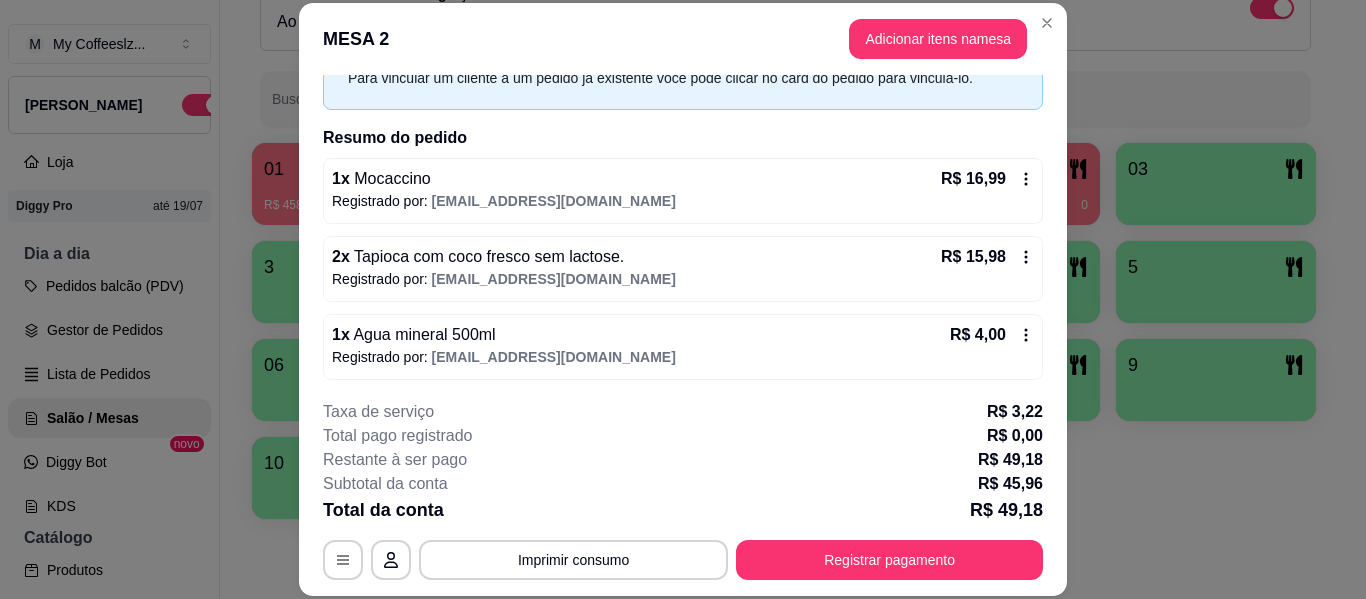 scroll, scrollTop: 188, scrollLeft: 0, axis: vertical 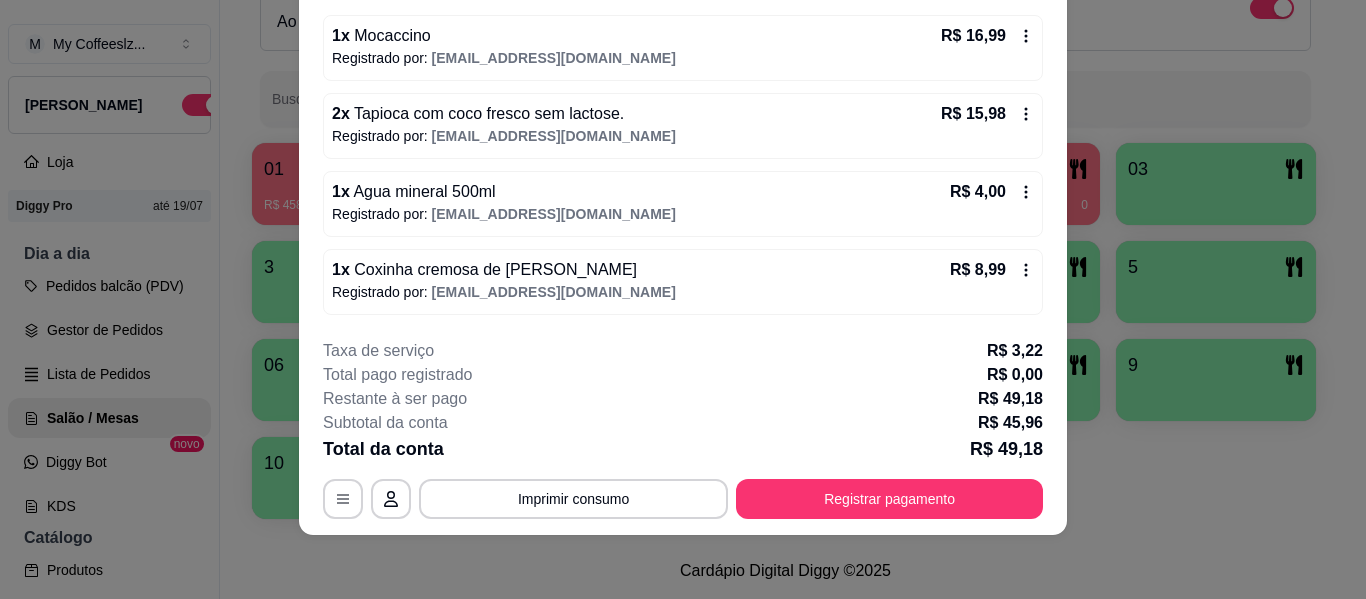 click on "Registrado por:   [EMAIL_ADDRESS][DOMAIN_NAME]" at bounding box center (683, 292) 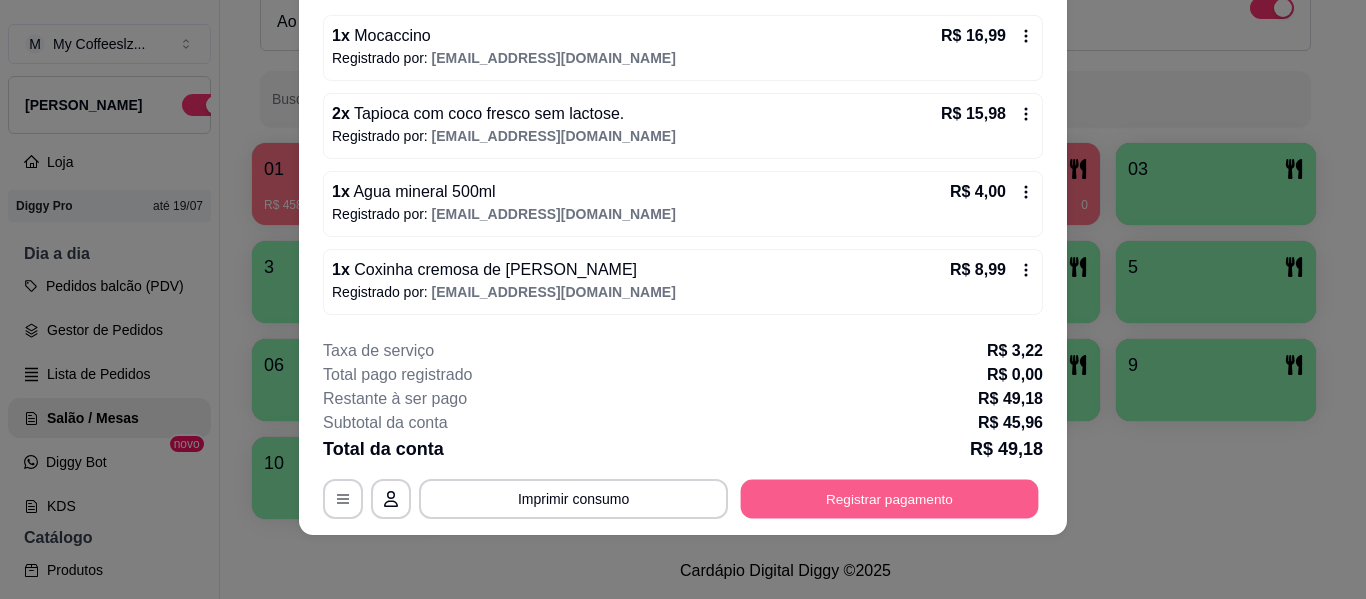 click on "Registrar pagamento" at bounding box center [890, 499] 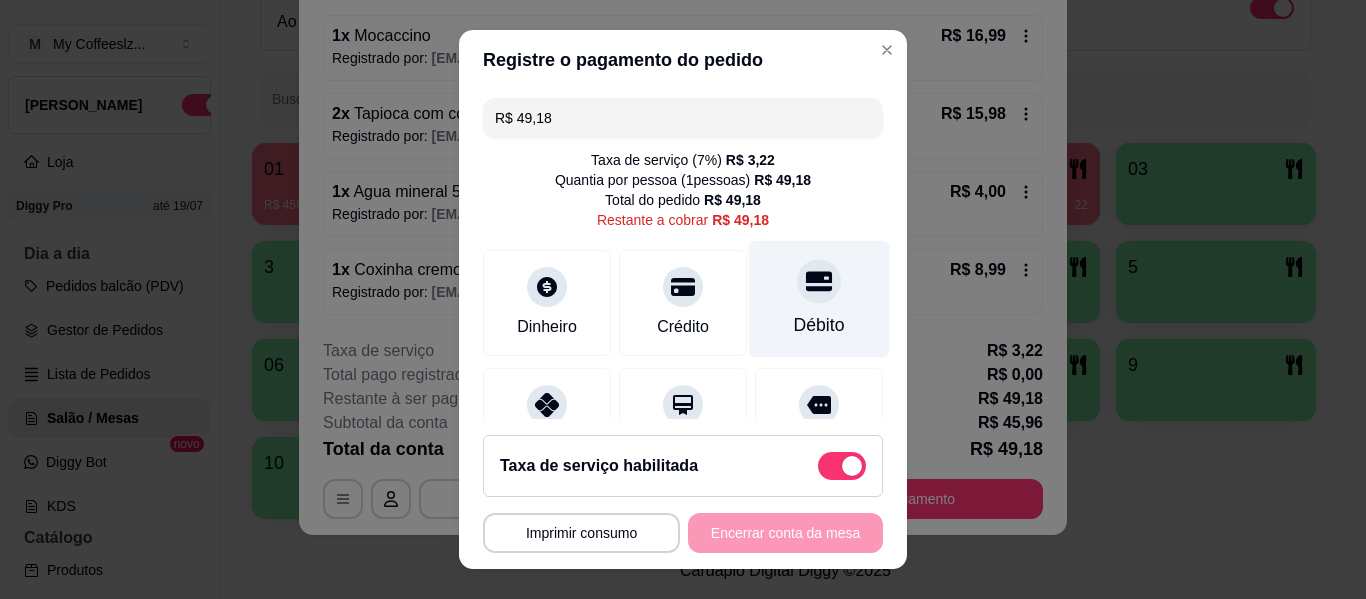 click on "Débito" at bounding box center (819, 299) 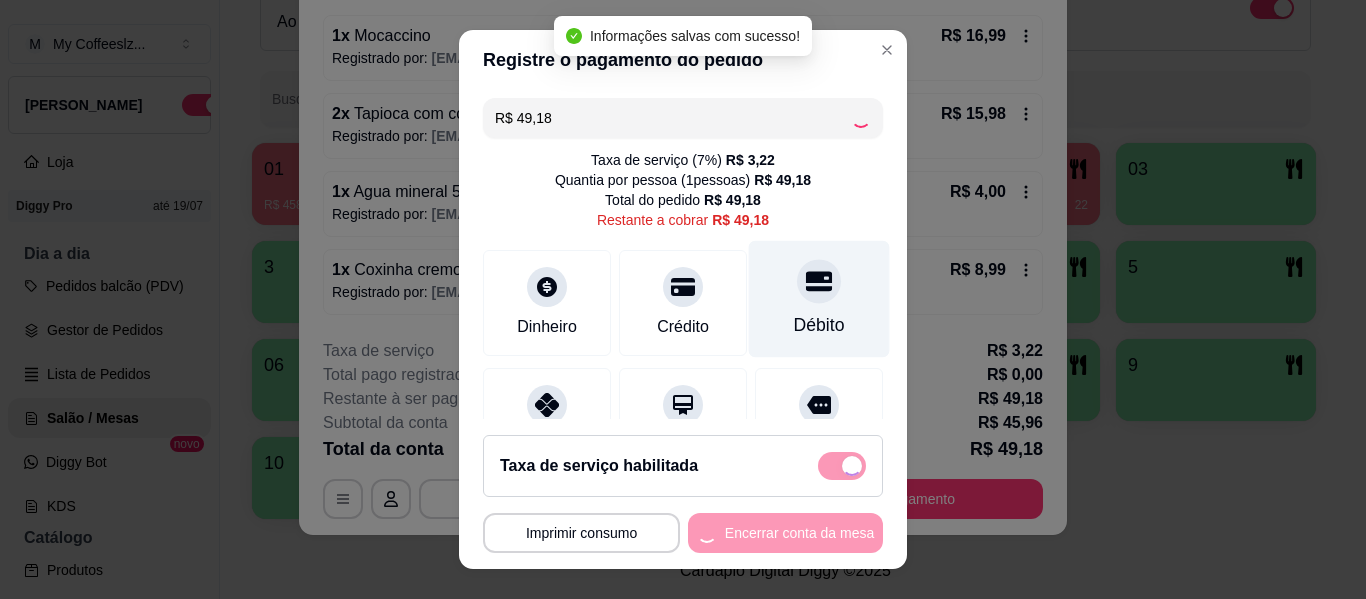 type on "R$ 0,00" 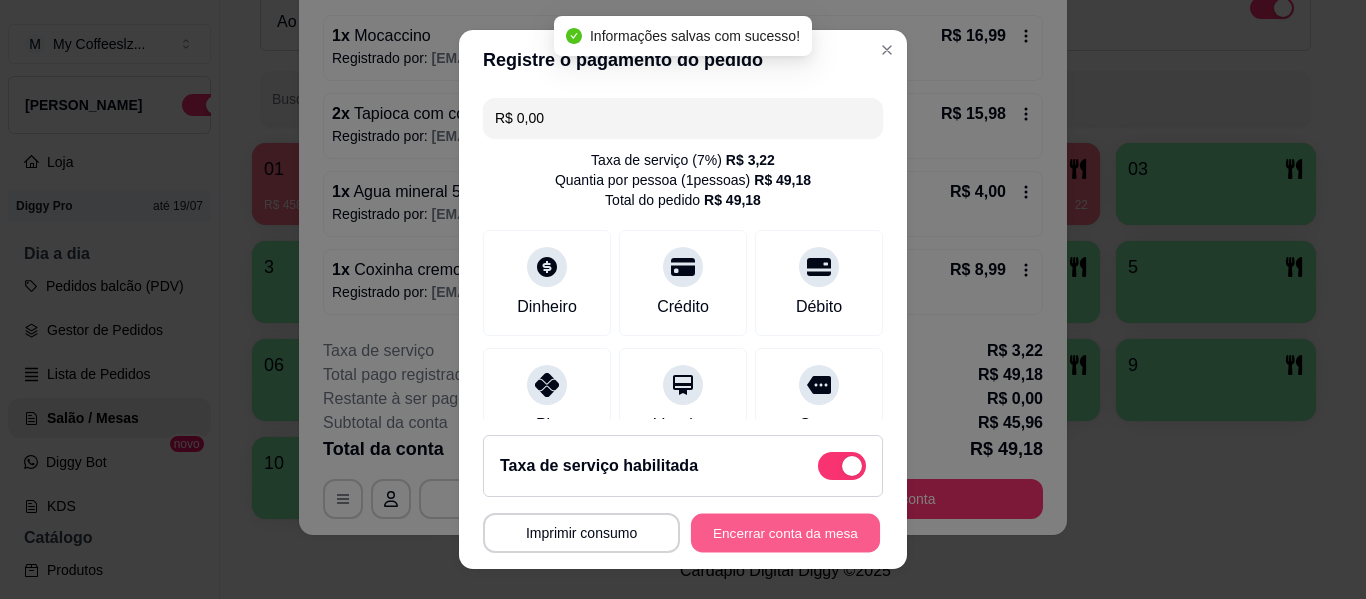 click on "Encerrar conta da mesa" at bounding box center [785, 533] 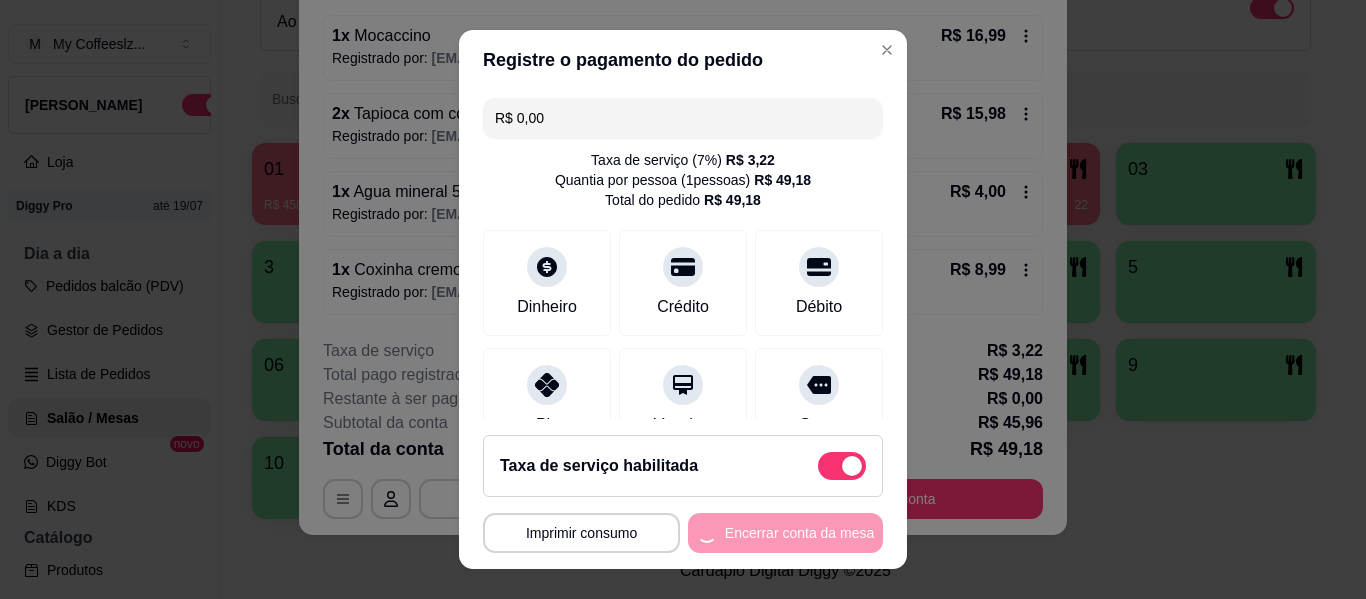 scroll, scrollTop: 0, scrollLeft: 0, axis: both 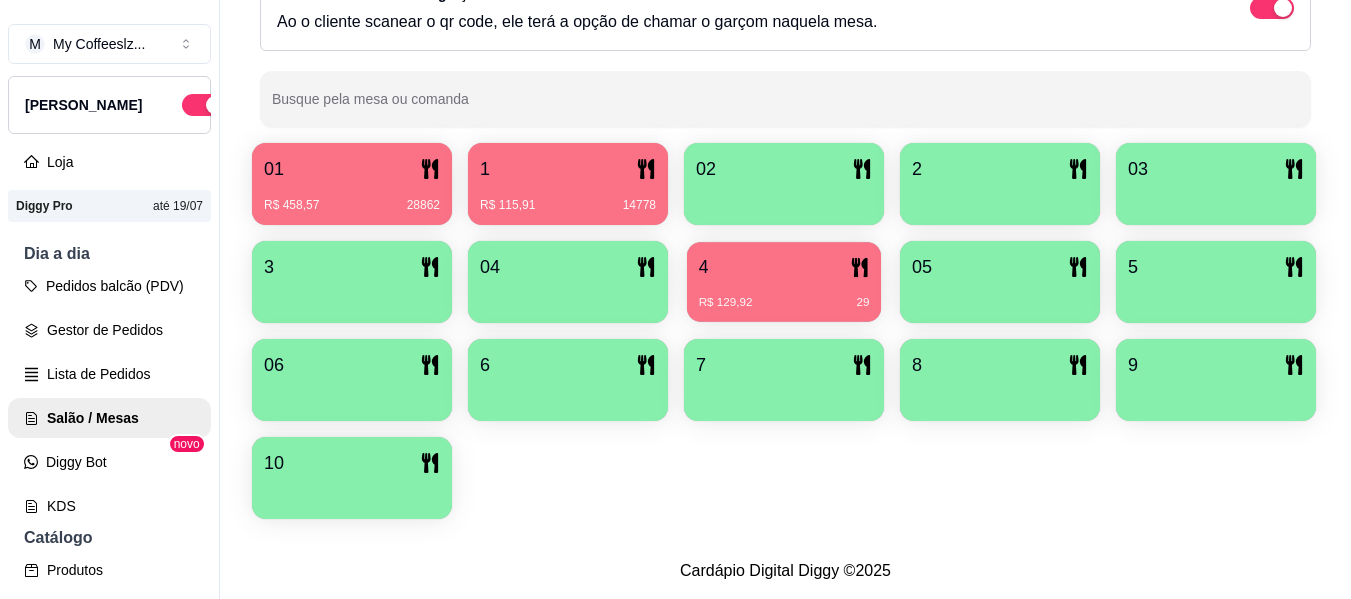 click on "4 R$ 129,92 29" at bounding box center (784, 282) 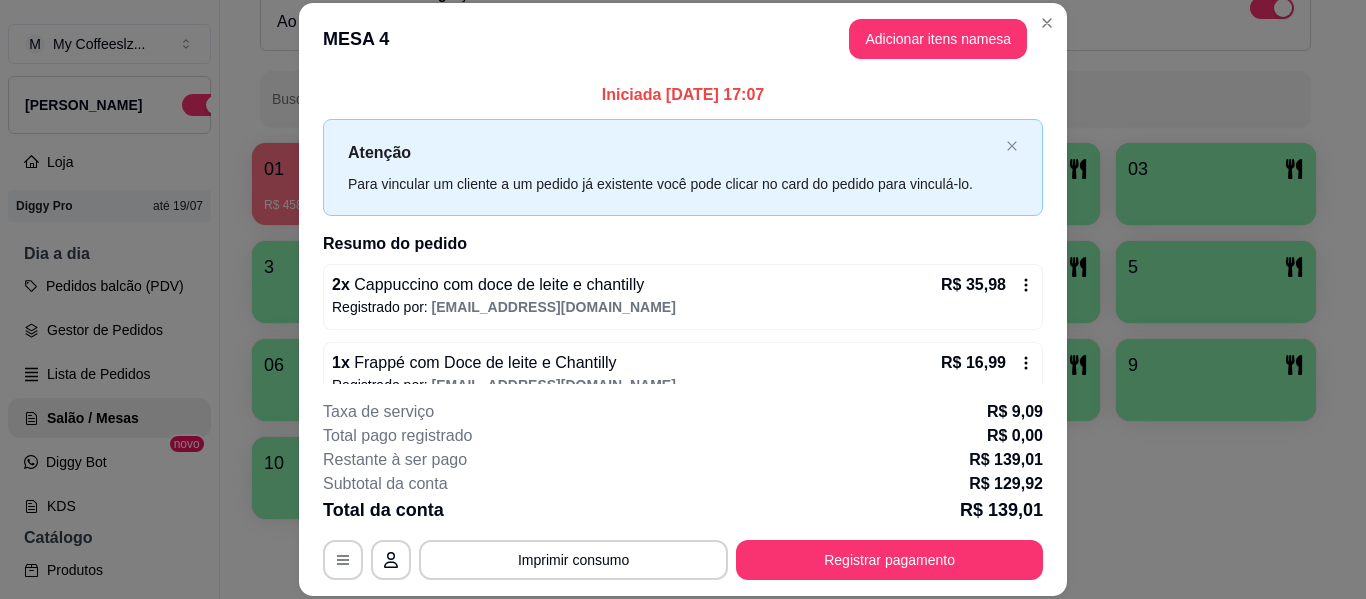 click on "Iniciada   [DATE] 17:07 Atenção Para vincular um cliente a um pedido já existente você pode clicar no card do pedido para vinculá-lo. Resumo do pedido 2 x   Cappuccino com doce de leite e chantilly  R$ 35,98 Registrado por:   [EMAIL_ADDRESS][DOMAIN_NAME] 1 x   Frappé com Doce de leite e Chantilly  R$ 16,99 Registrado por:   [EMAIL_ADDRESS][DOMAIN_NAME] 1 x   Frappuccino R$ 17,99 Registrado por:   [EMAIL_ADDRESS][DOMAIN_NAME] 1 x   Crepioca recheada com carne seca e queijo R$ 19,99 Registrado por:   [EMAIL_ADDRESS][DOMAIN_NAME] 1 x   Torta de Maracujá gourmet  R$ 14,99 Registrado por:   [EMAIL_ADDRESS][DOMAIN_NAME] 1 x   Pão tostado com queijo. R$ 11,99 Registrado por:   [EMAIL_ADDRESS][DOMAIN_NAME] 1 x   Tapioca recheada com queijo R$ 11,99 Registrado por:   [EMAIL_ADDRESS][DOMAIN_NAME]" at bounding box center [683, 229] 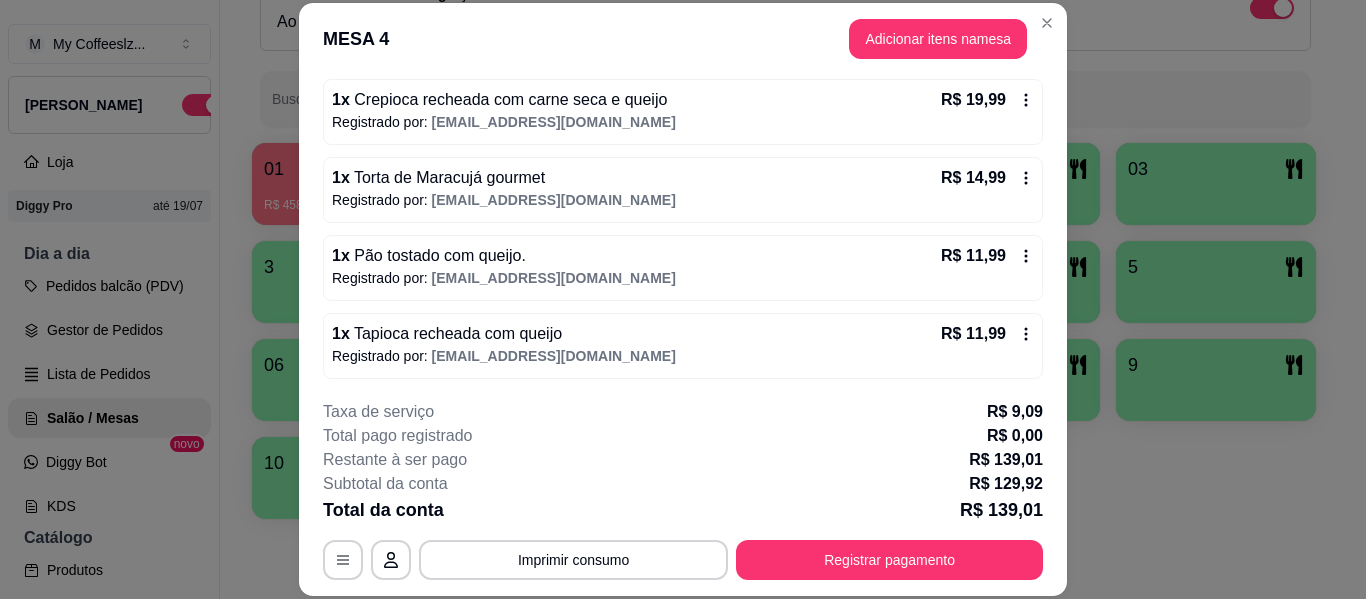 scroll, scrollTop: 422, scrollLeft: 0, axis: vertical 